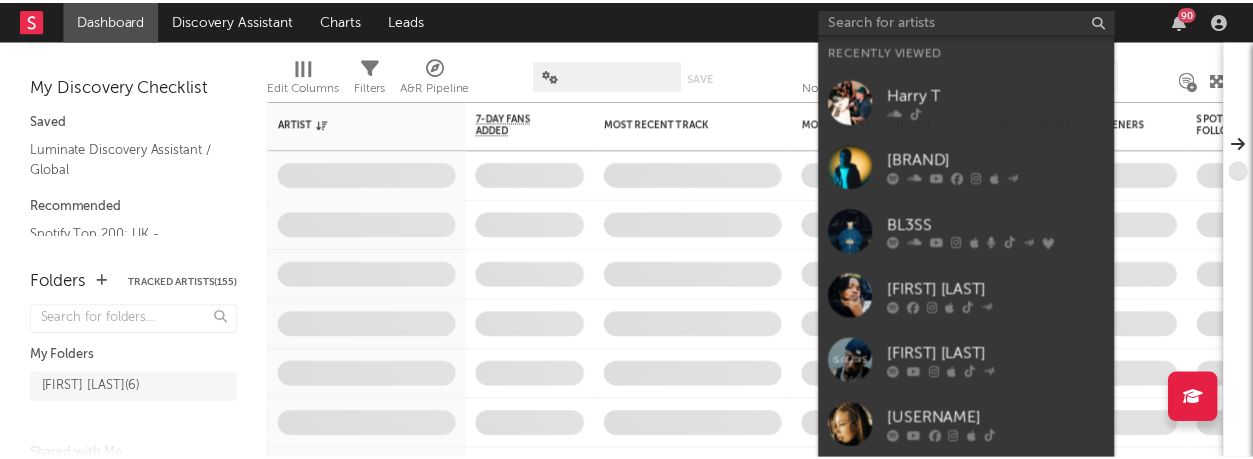 scroll, scrollTop: 0, scrollLeft: 0, axis: both 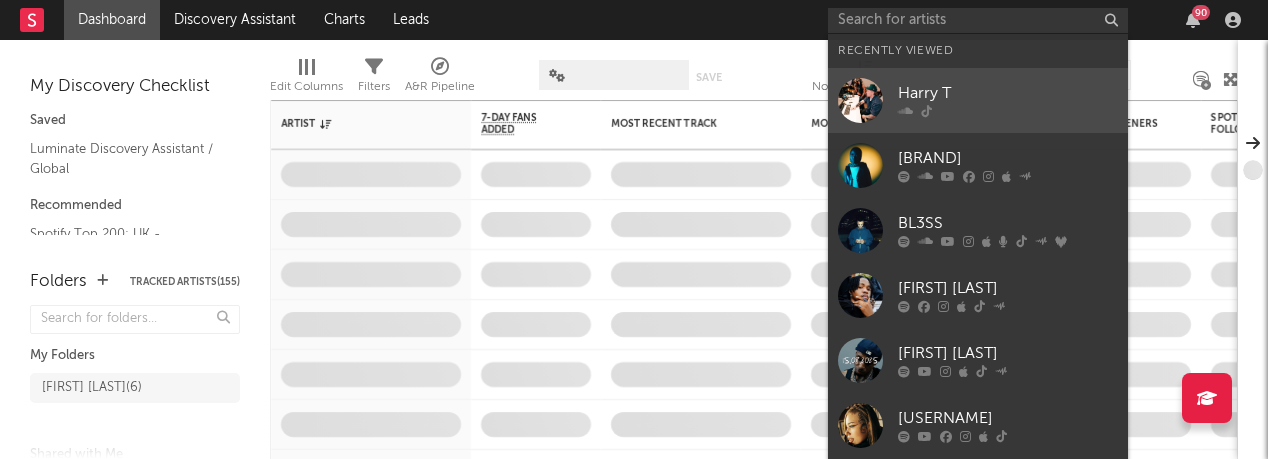 click on "Harry T" at bounding box center (1008, 94) 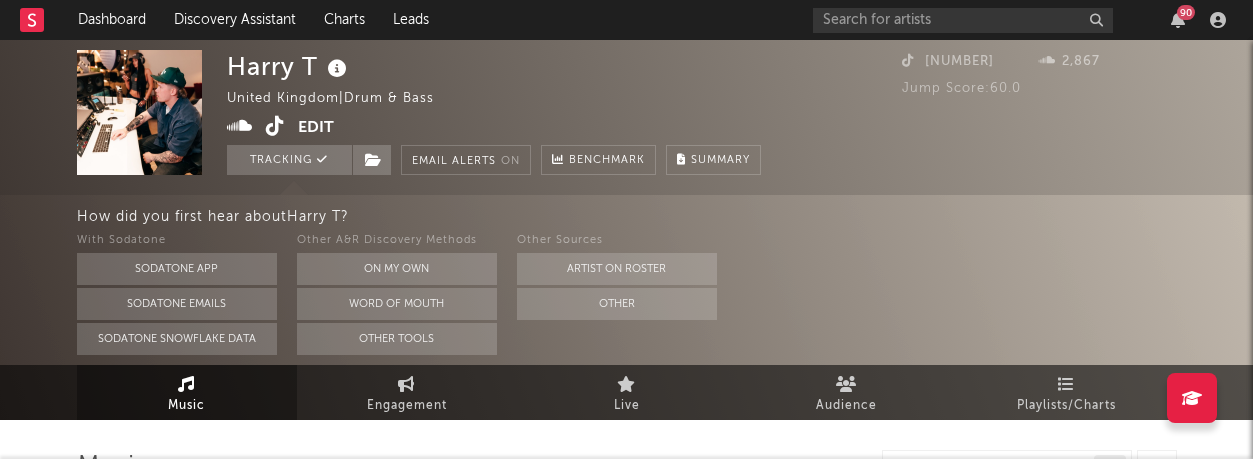select on "1w" 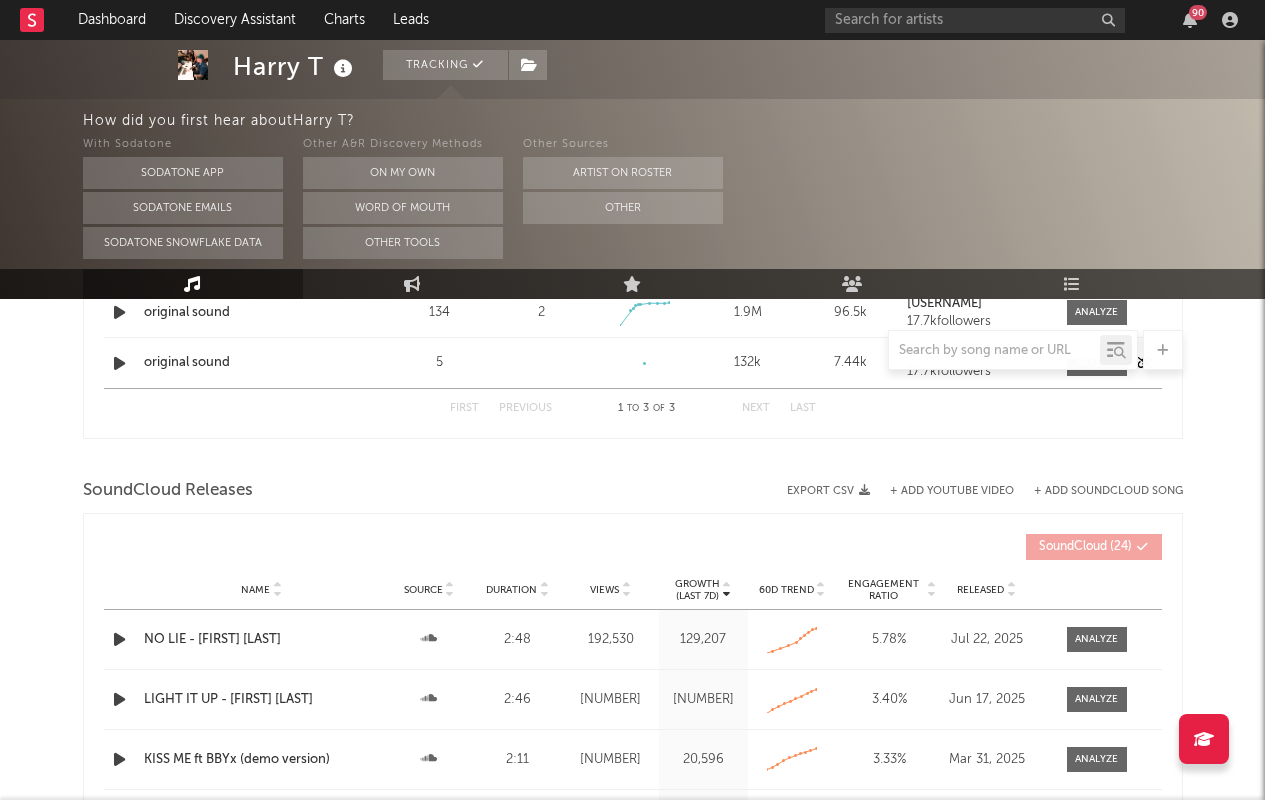 scroll, scrollTop: 992, scrollLeft: 0, axis: vertical 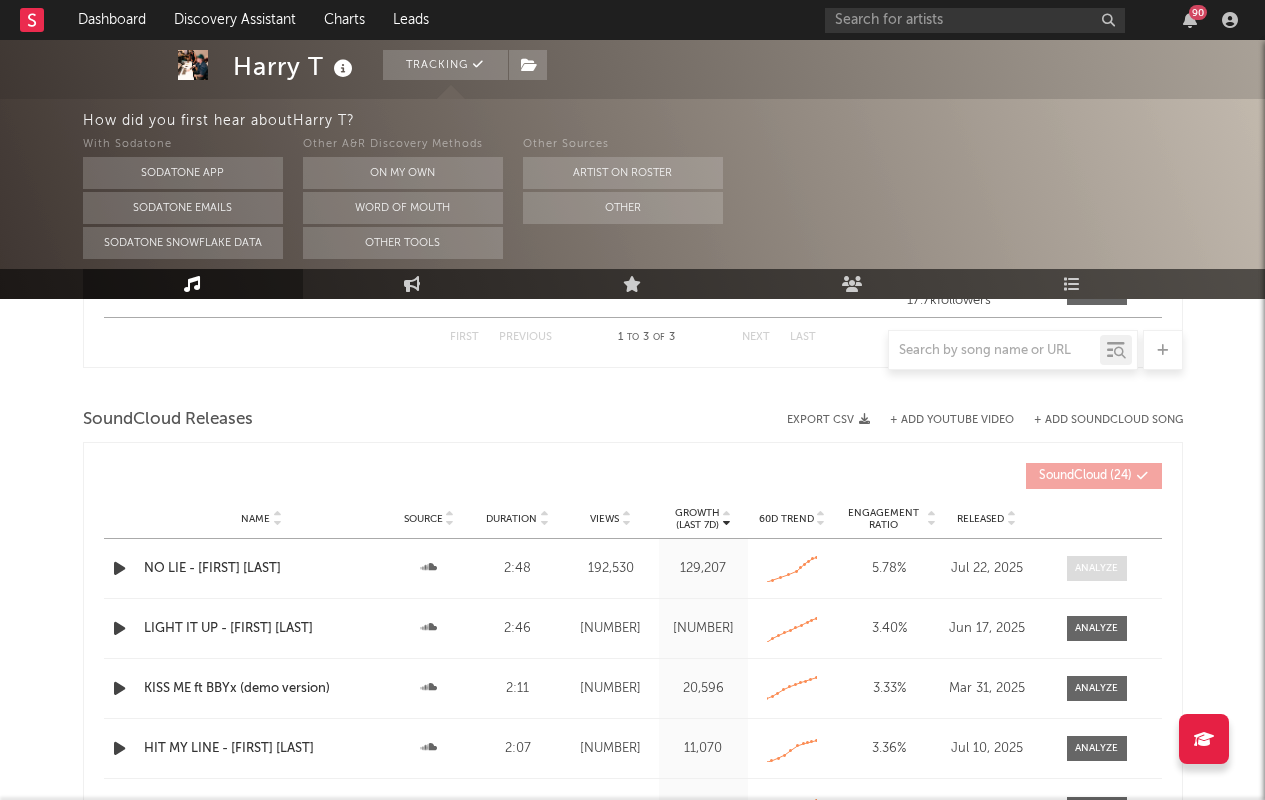 click at bounding box center [1096, 568] 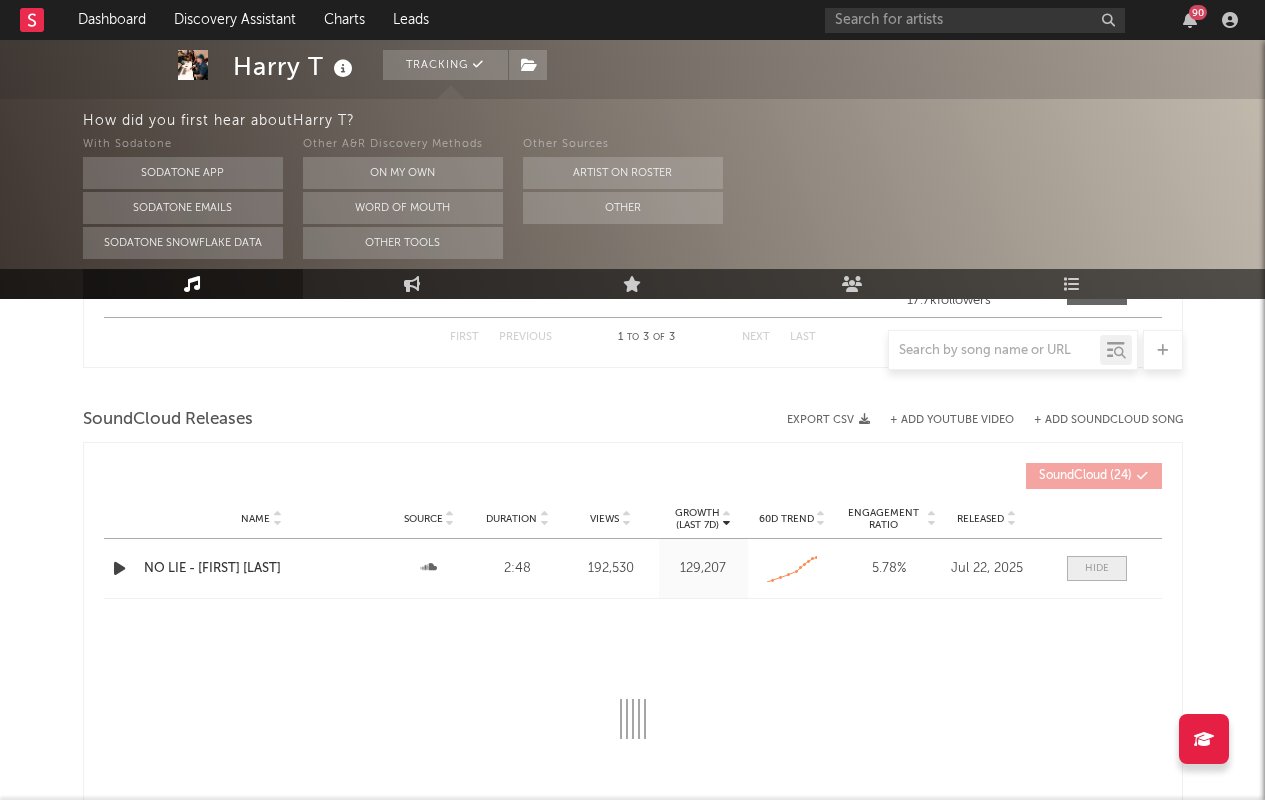 select on "All" 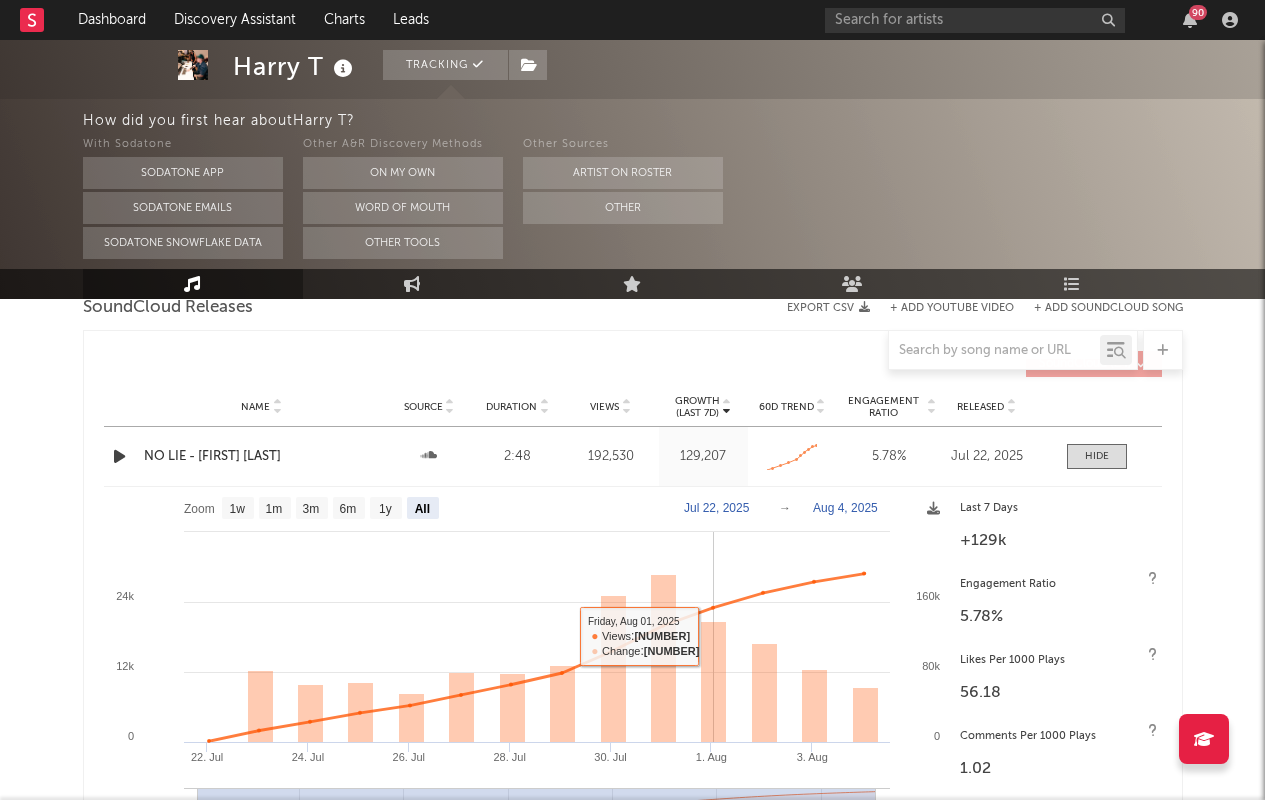 scroll, scrollTop: 0, scrollLeft: 0, axis: both 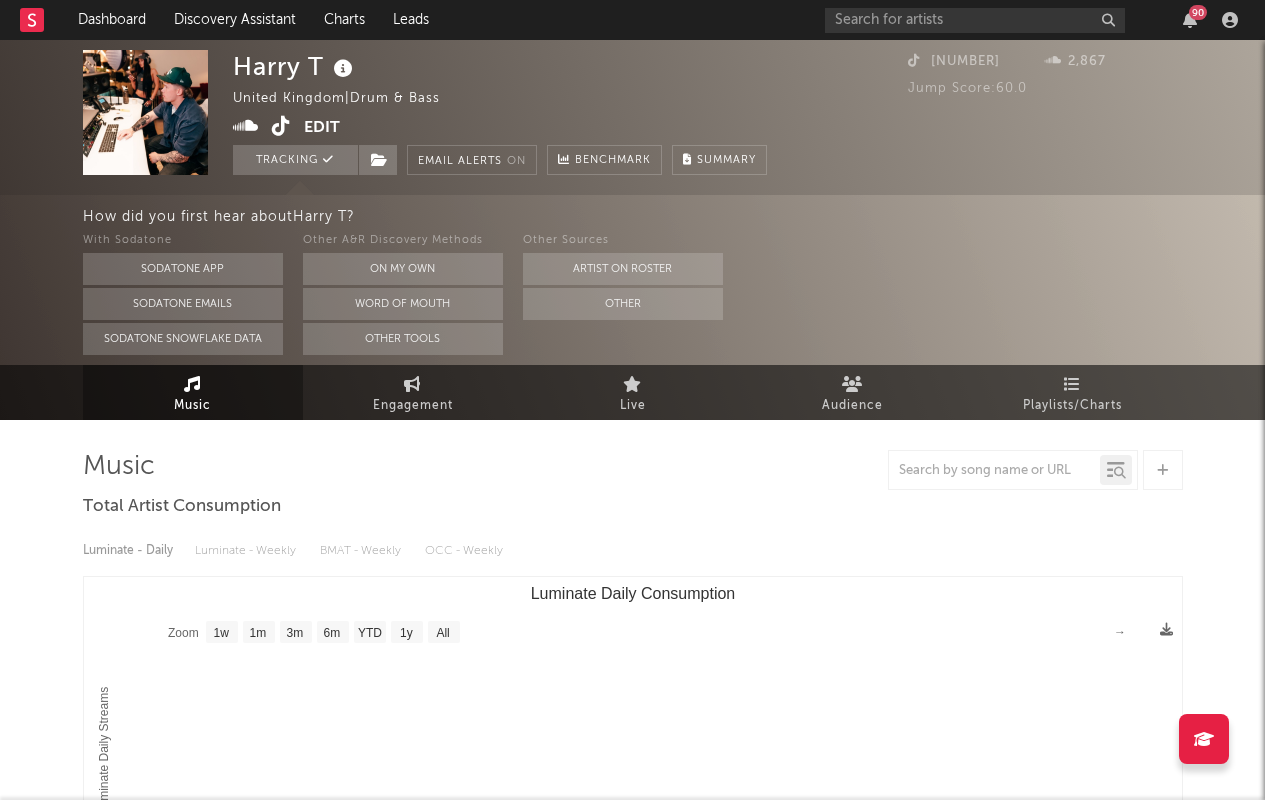 drag, startPoint x: 1192, startPoint y: 20, endPoint x: 1192, endPoint y: 688, distance: 668 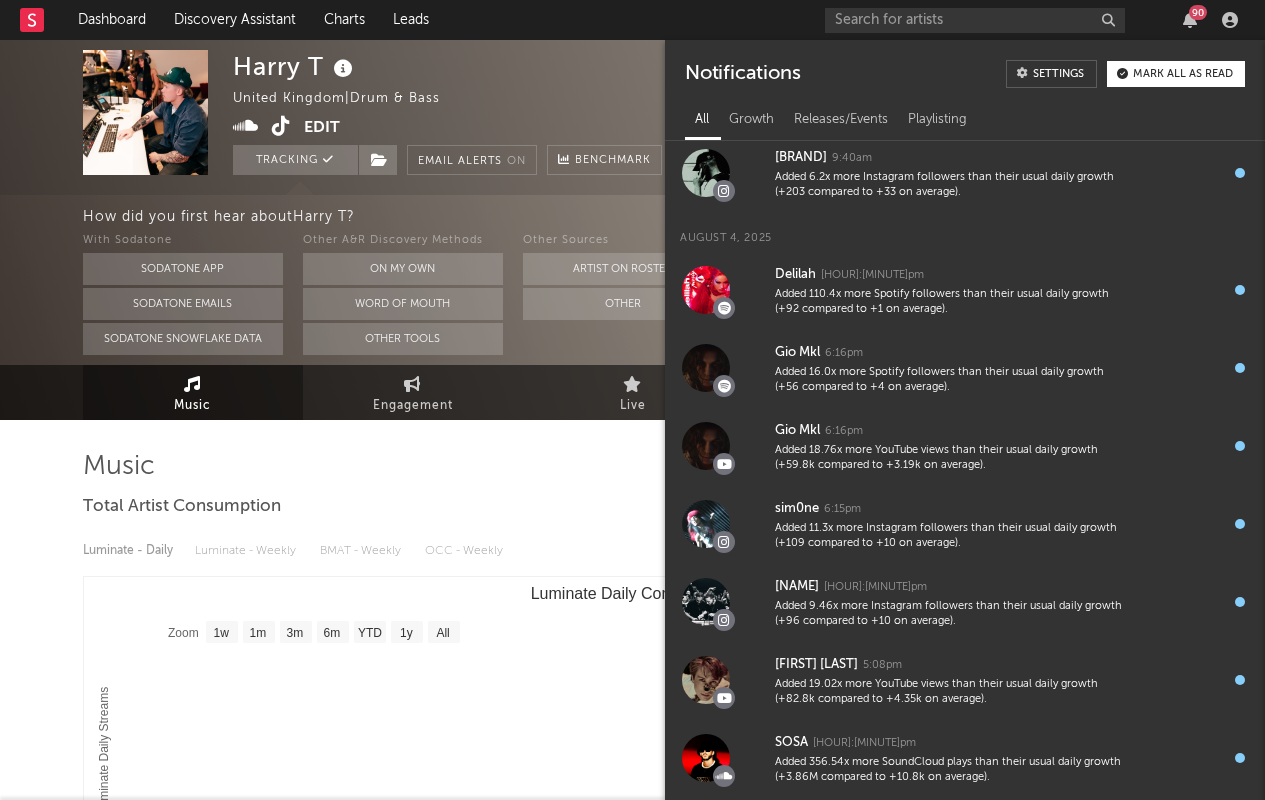 scroll, scrollTop: 669, scrollLeft: 0, axis: vertical 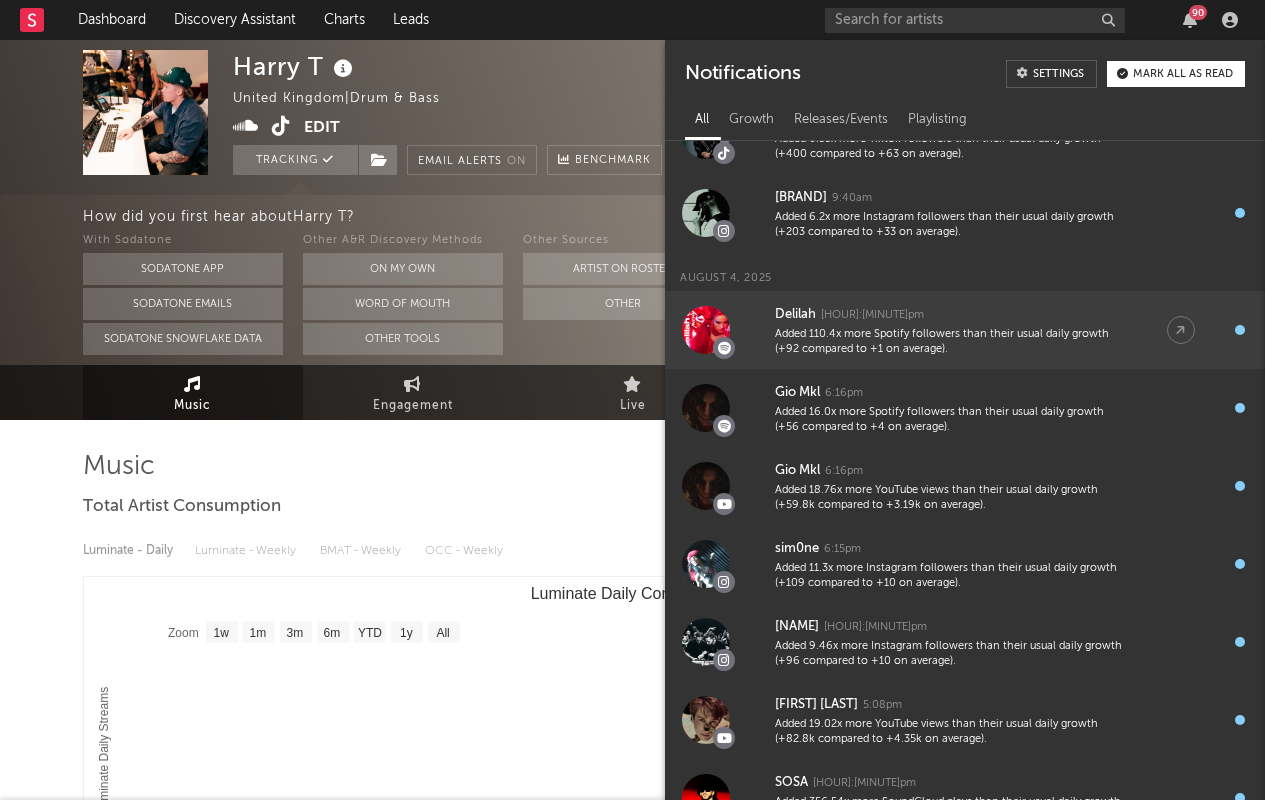 click on "Added 110.4x more Spotify followers than their usual daily growth (+92 compared to +1 on average)." at bounding box center [951, 342] 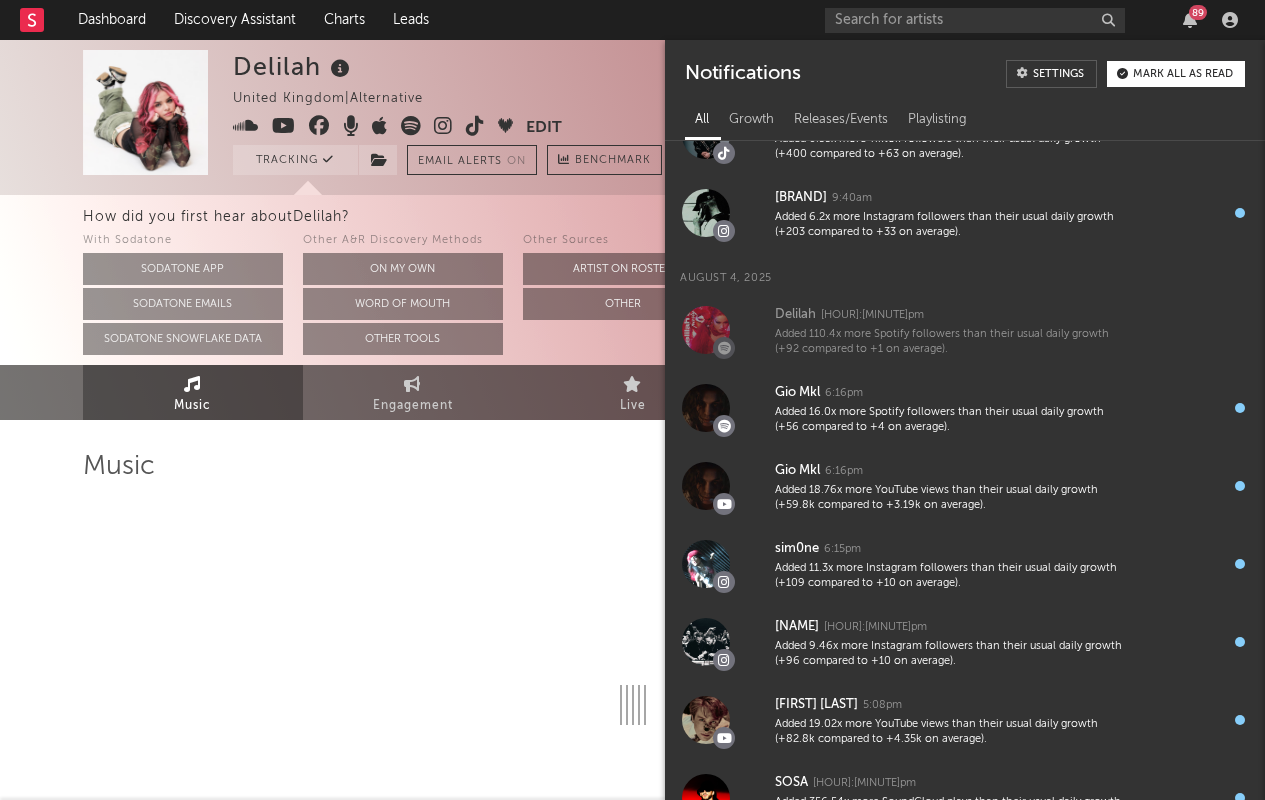 select on "6m" 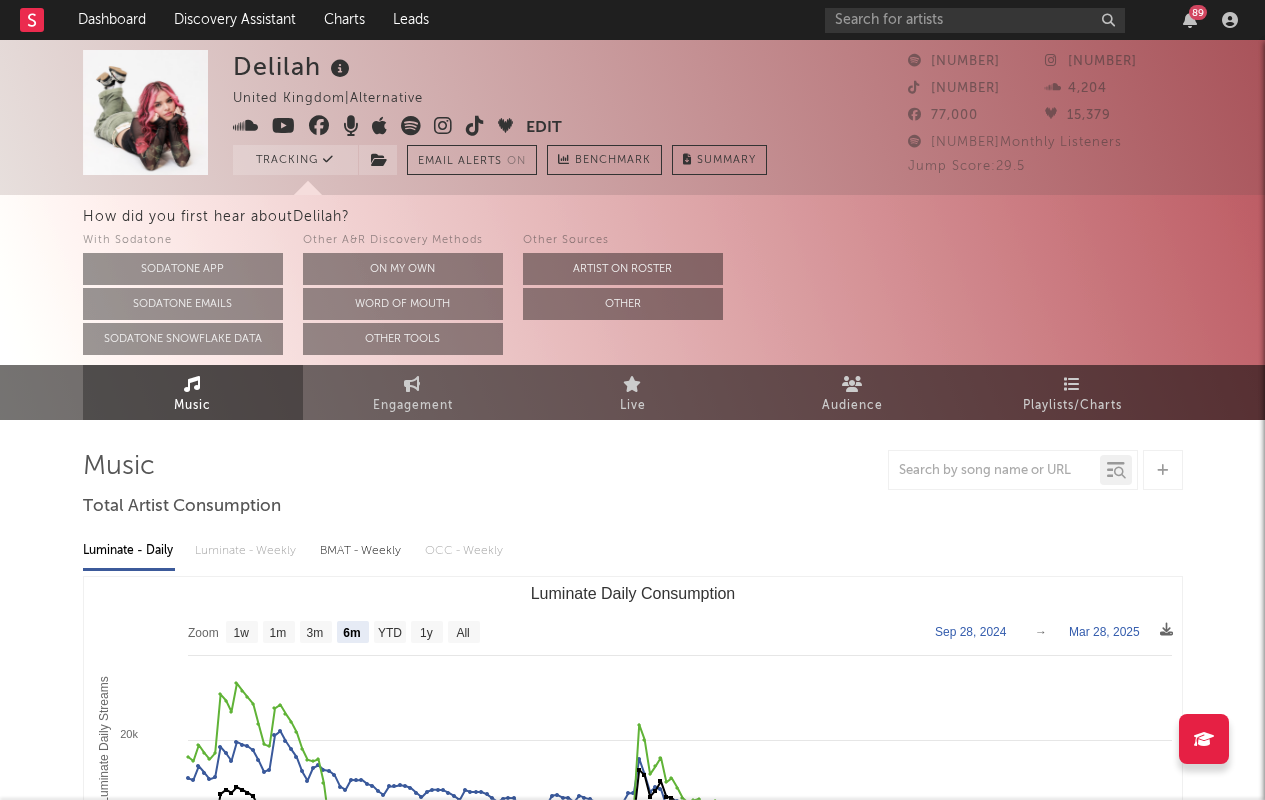 click on "[FIRST] [CITY] | Alternative Edit Tracking Email Alerts On Benchmark Summary" at bounding box center (500, 112) 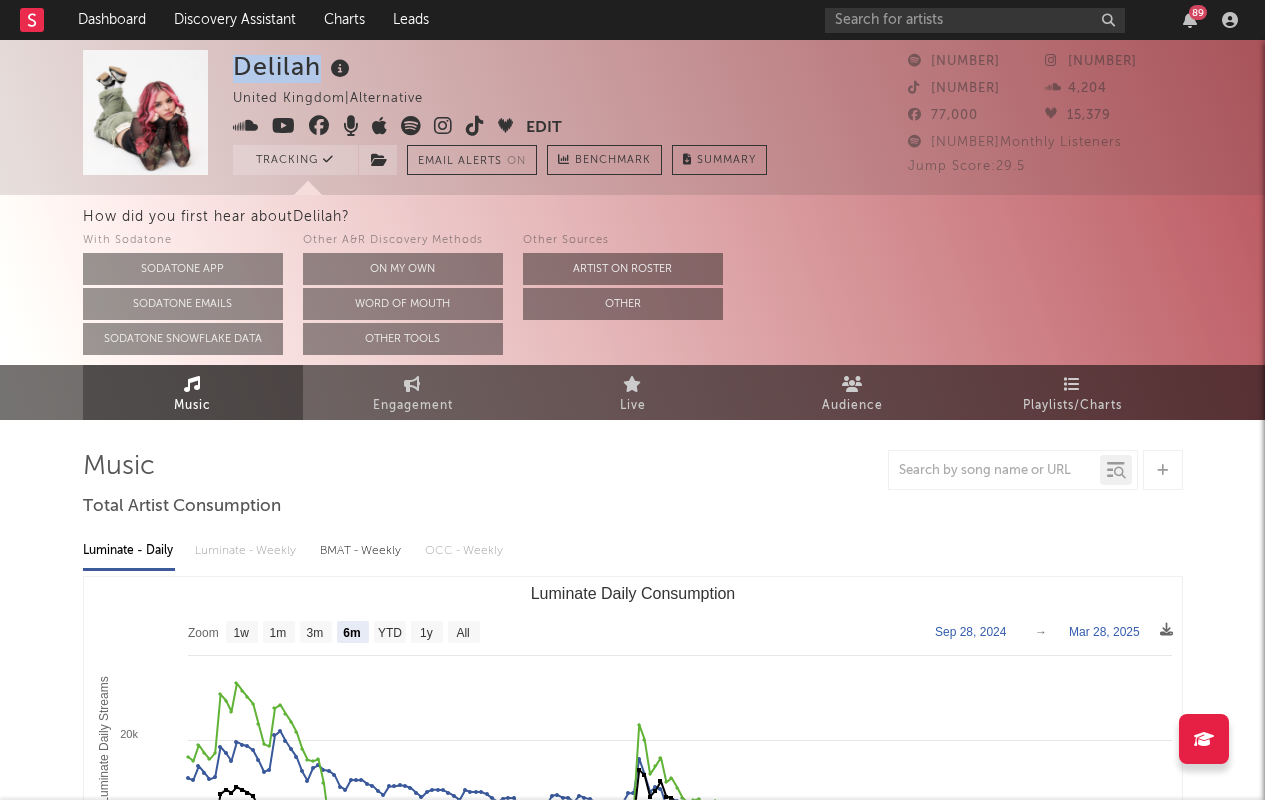 drag, startPoint x: 226, startPoint y: 71, endPoint x: 314, endPoint y: 74, distance: 88.051125 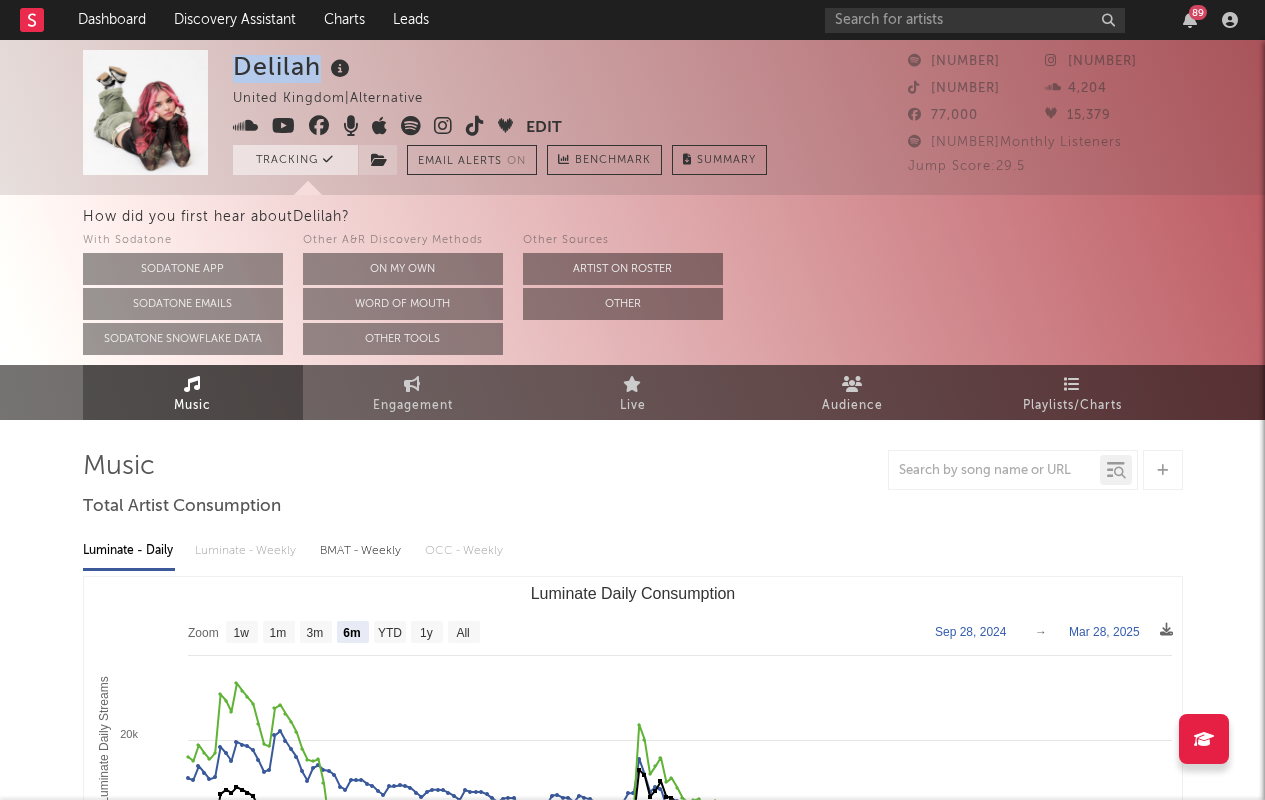 click on "Tracking" at bounding box center [295, 160] 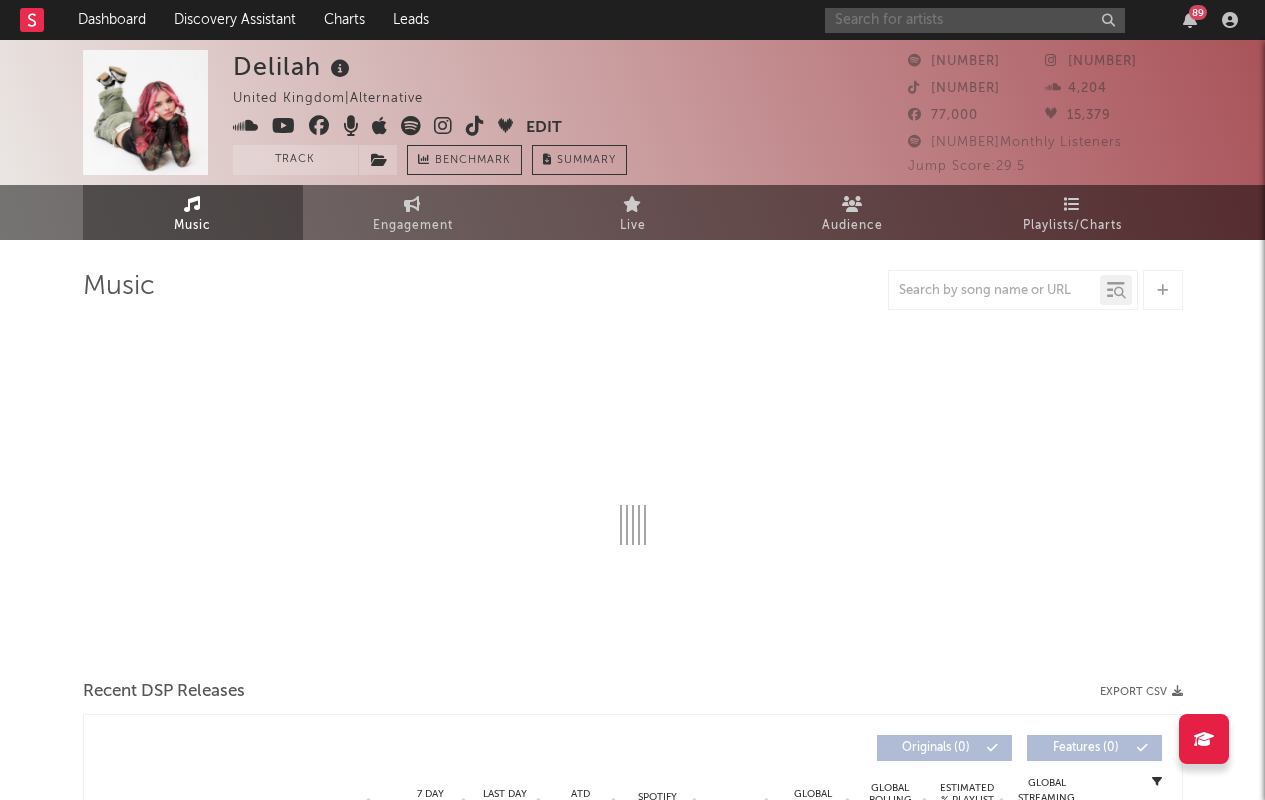click at bounding box center [975, 20] 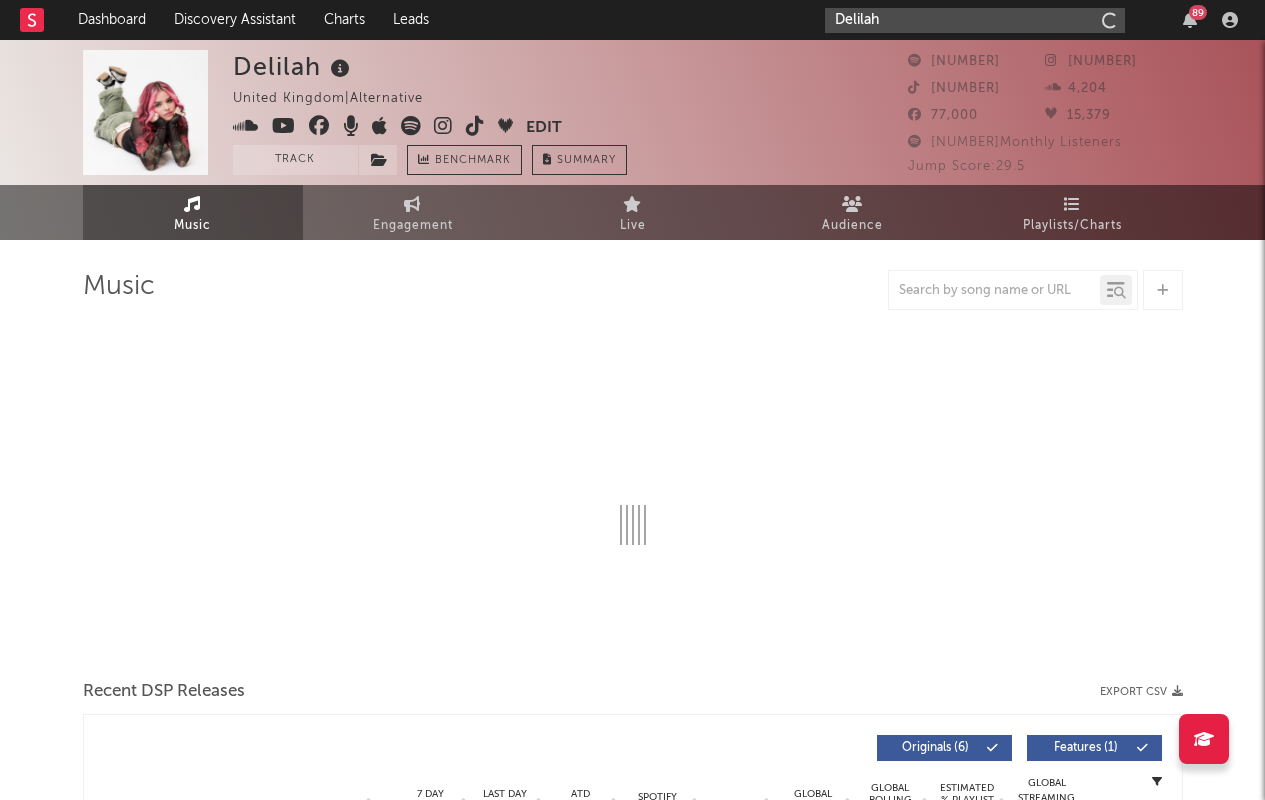 select on "6m" 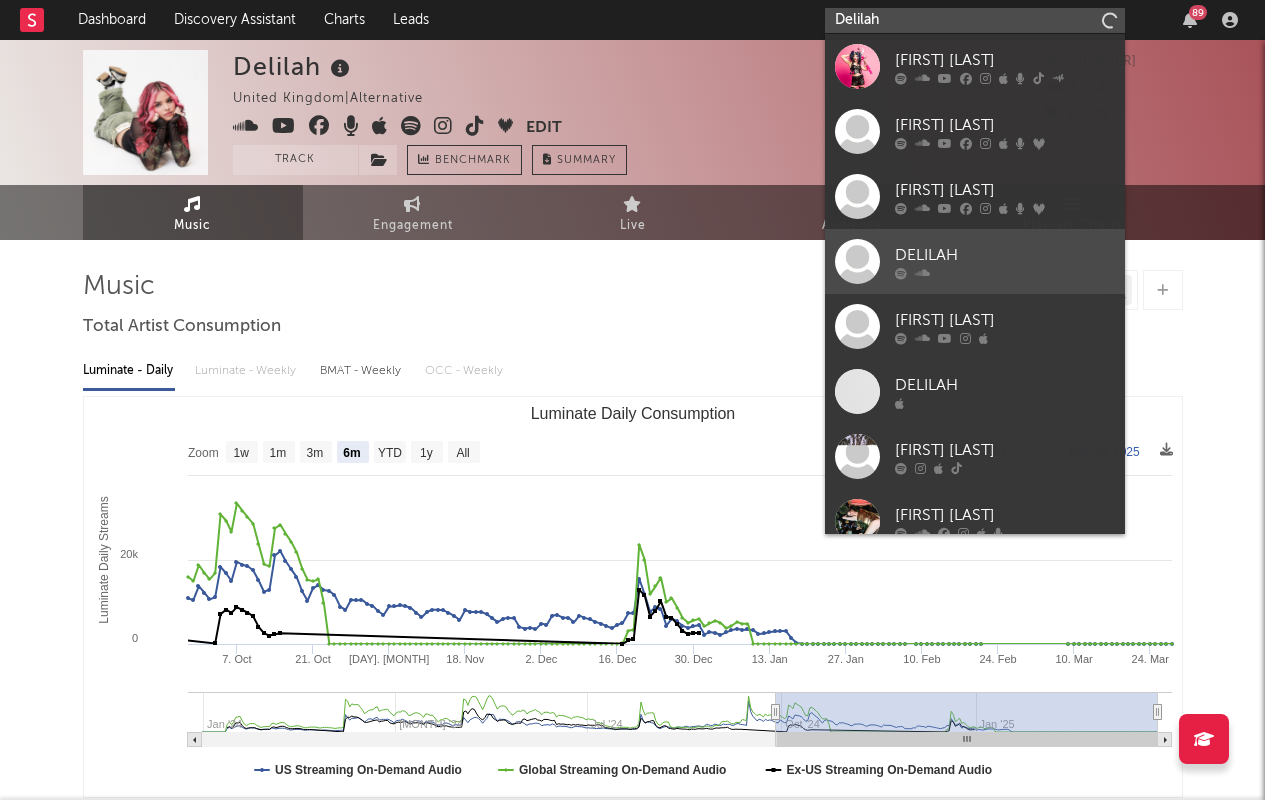 scroll, scrollTop: 150, scrollLeft: 0, axis: vertical 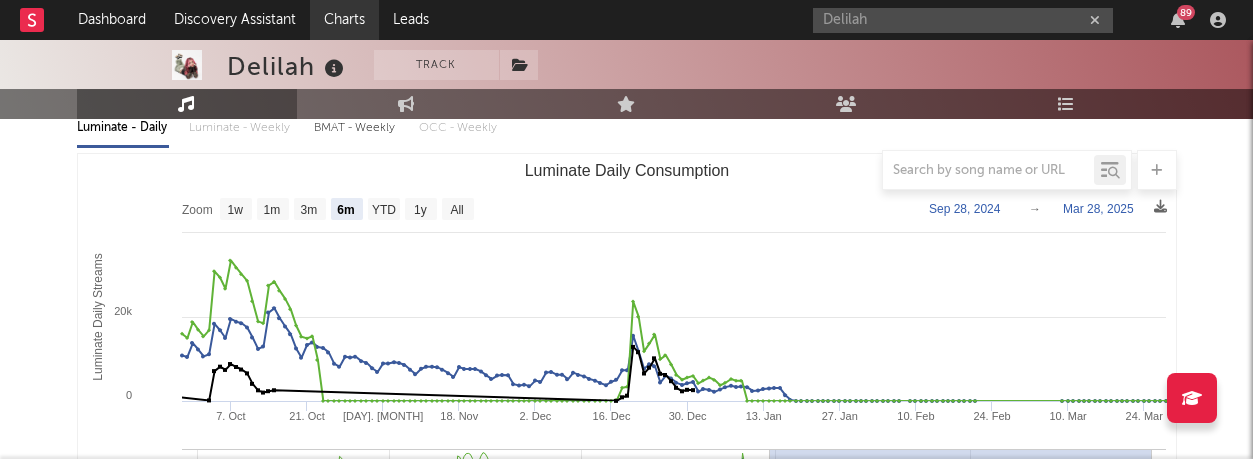 type on "Delilah" 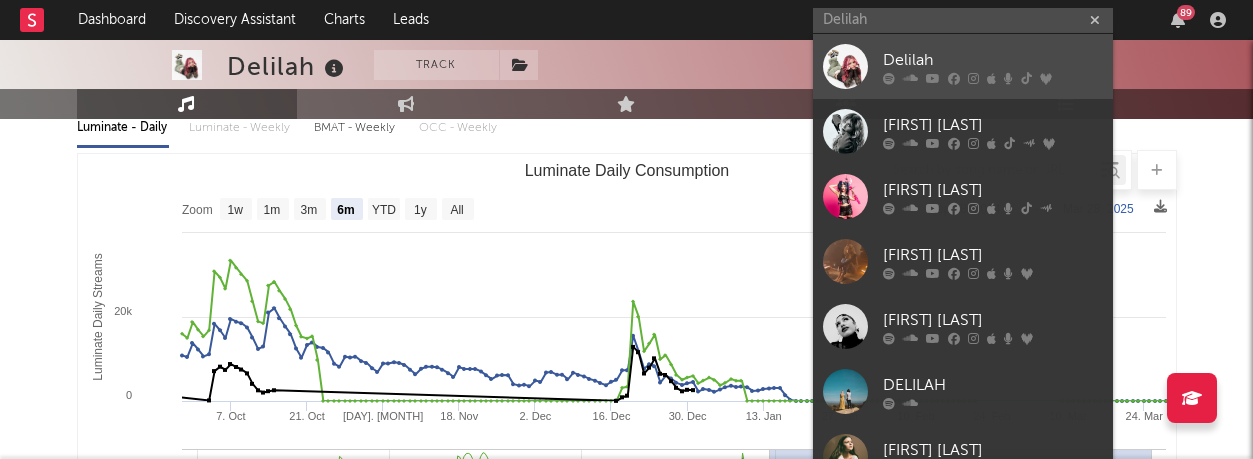 click on "Delilah" at bounding box center [963, 66] 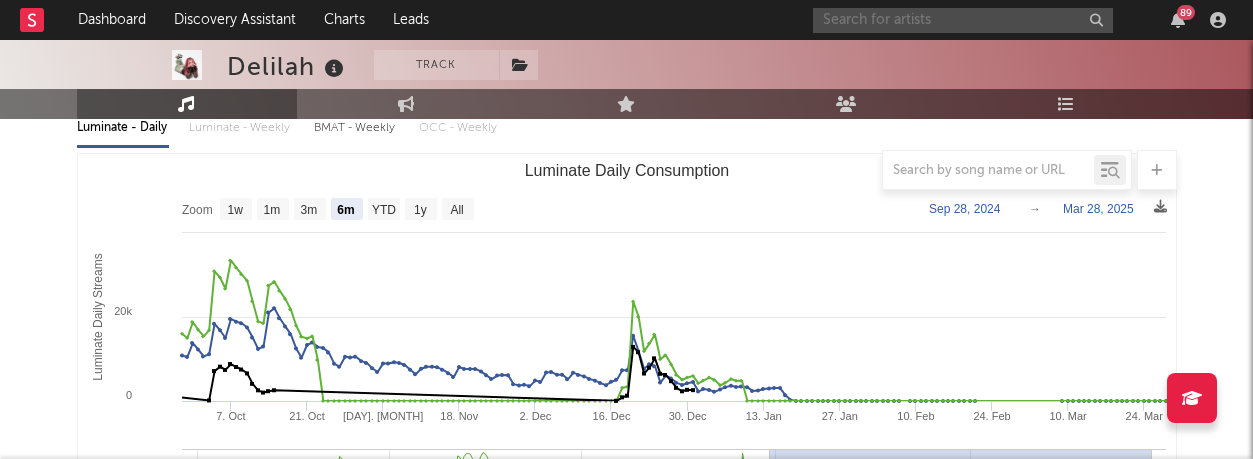 click on "Dashboard Discovery Assistant Charts Leads 89" at bounding box center [626, 20] 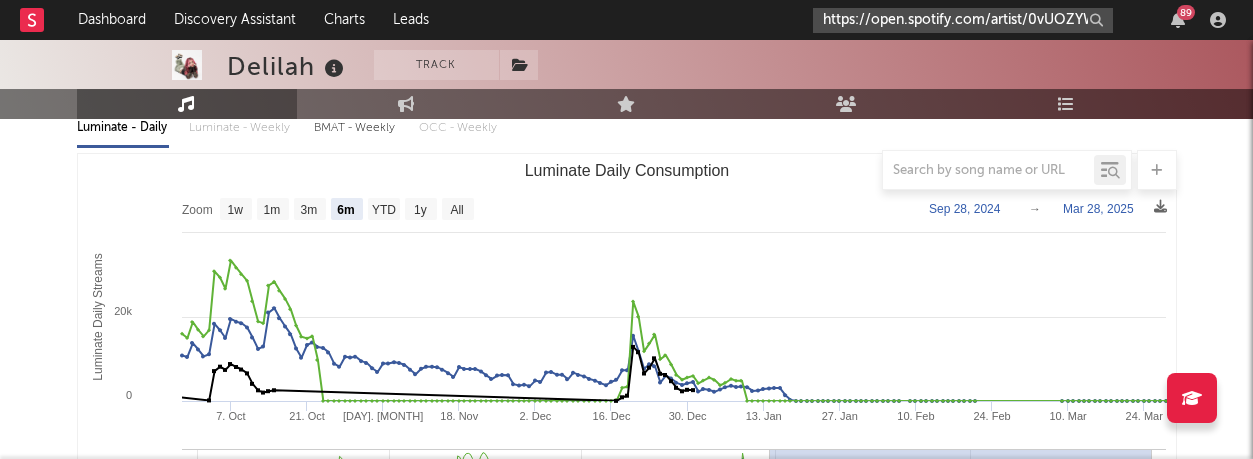 scroll, scrollTop: 0, scrollLeft: 340, axis: horizontal 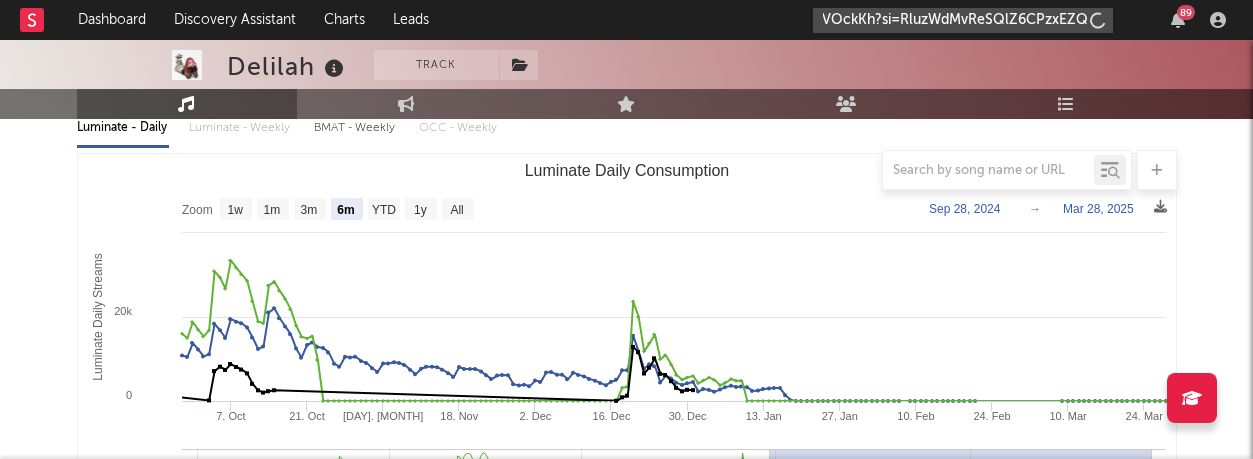 type on "https://open.spotify.com/artist/0vUOZYWihxoF2IQ2VOckKh?si=RluzWdMvReSQlZ6CPzxEZQ" 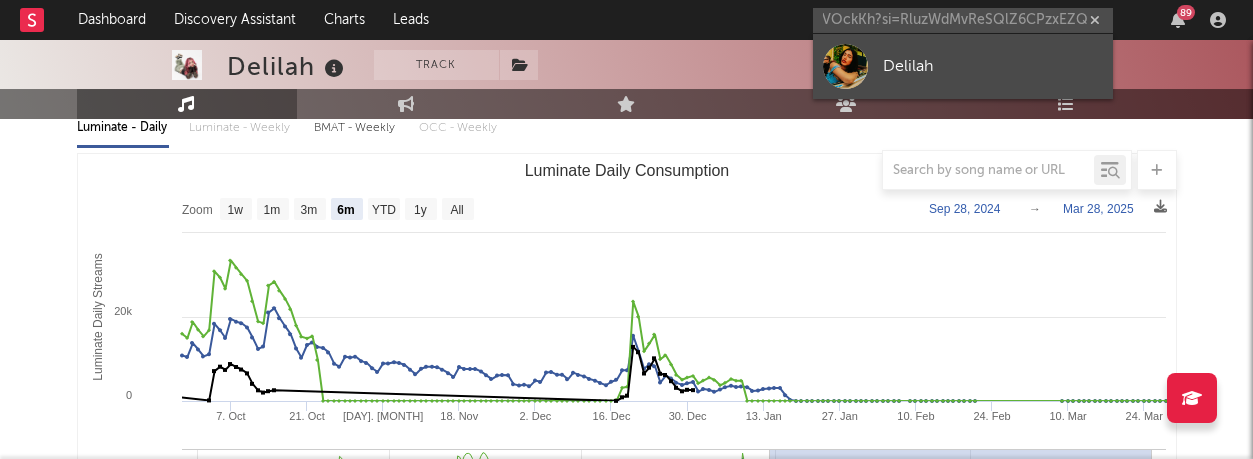 scroll, scrollTop: 0, scrollLeft: 0, axis: both 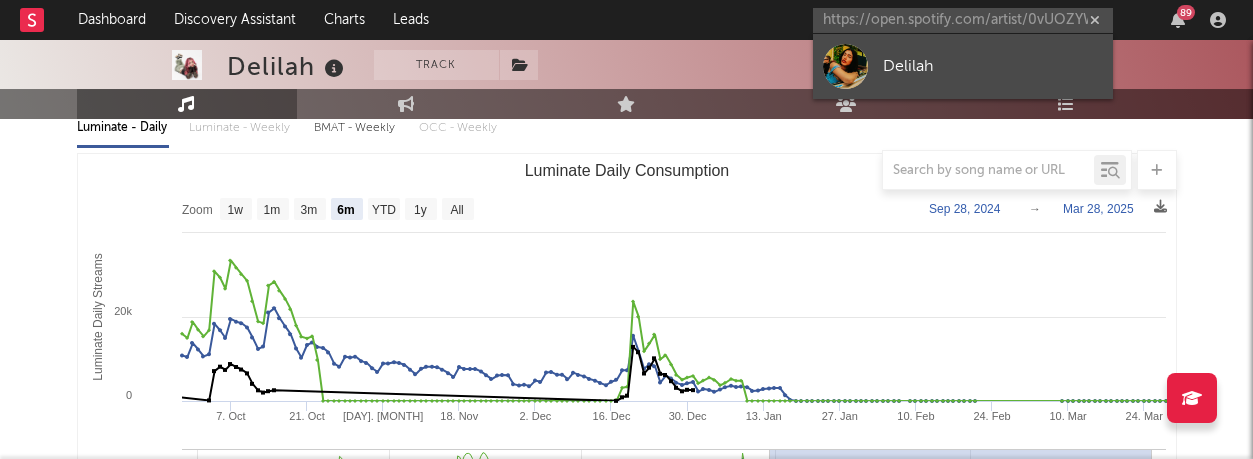 click on "Delilah" at bounding box center (993, 66) 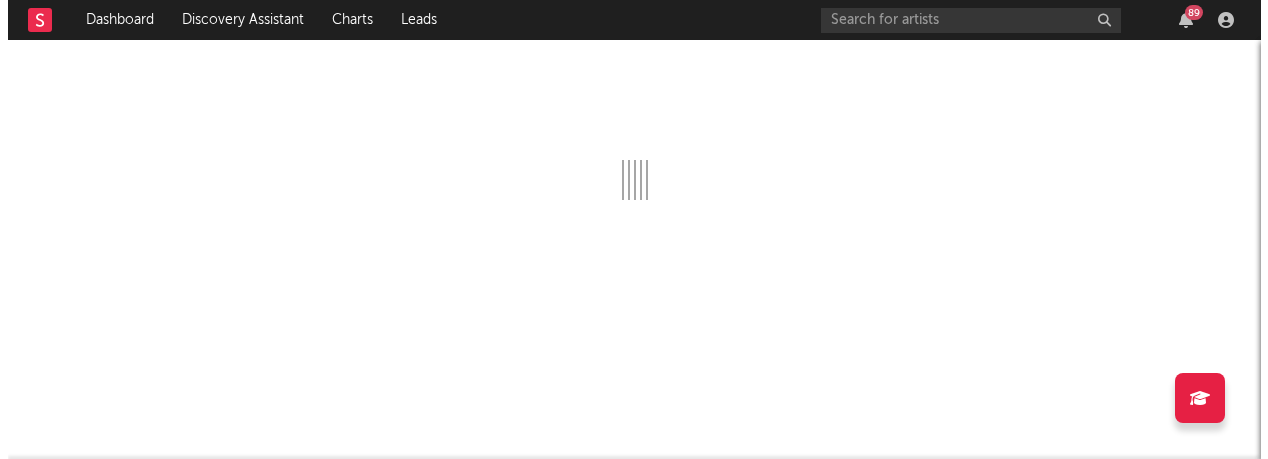 scroll, scrollTop: 0, scrollLeft: 0, axis: both 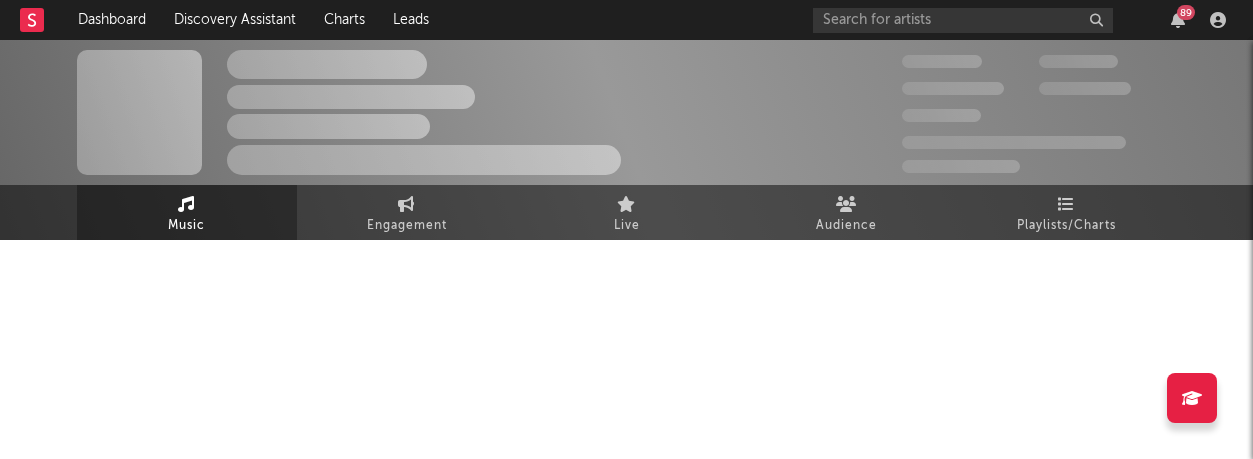select on "1w" 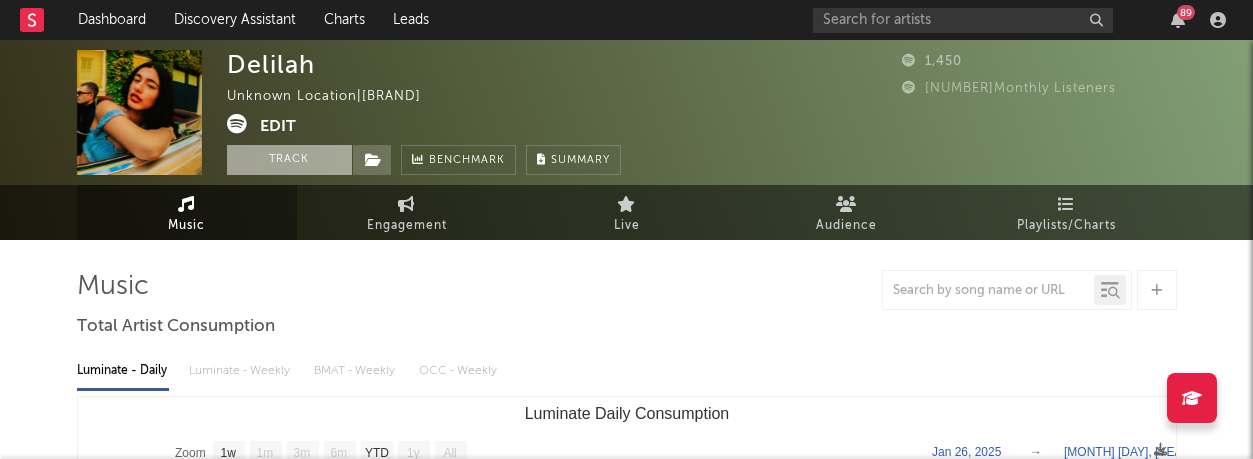 click on "Track" at bounding box center [289, 160] 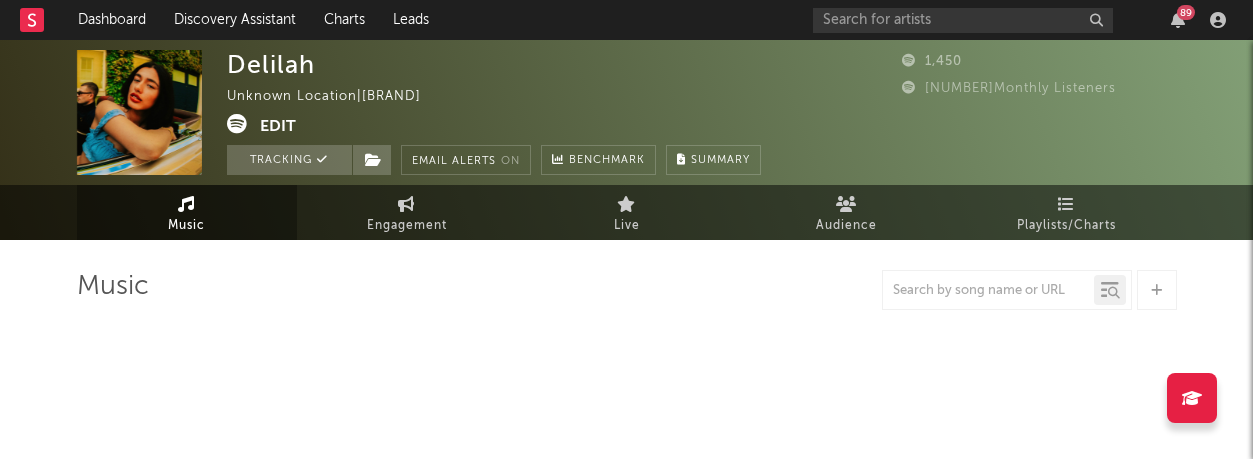 select on "1w" 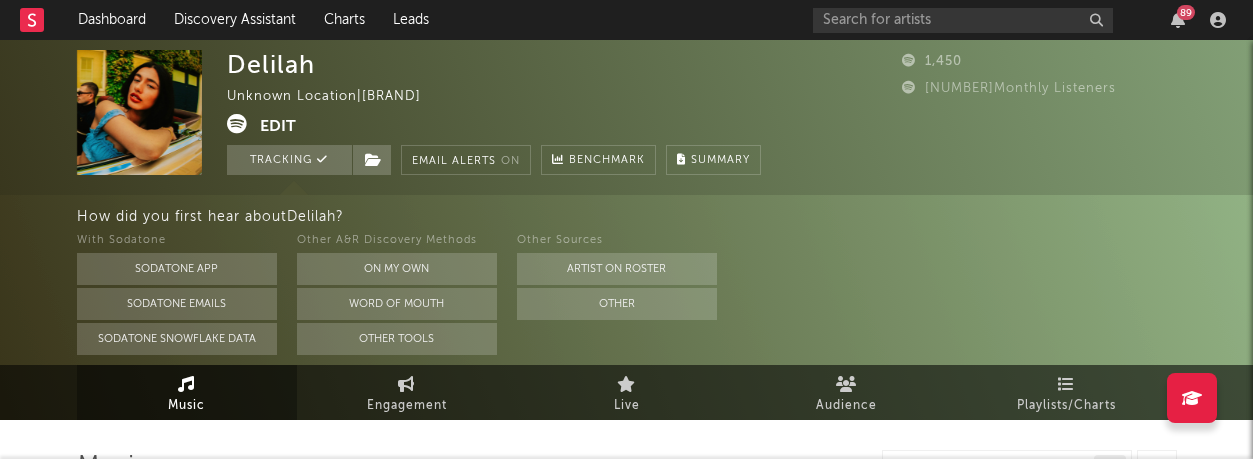 click on "Edit" at bounding box center [278, 126] 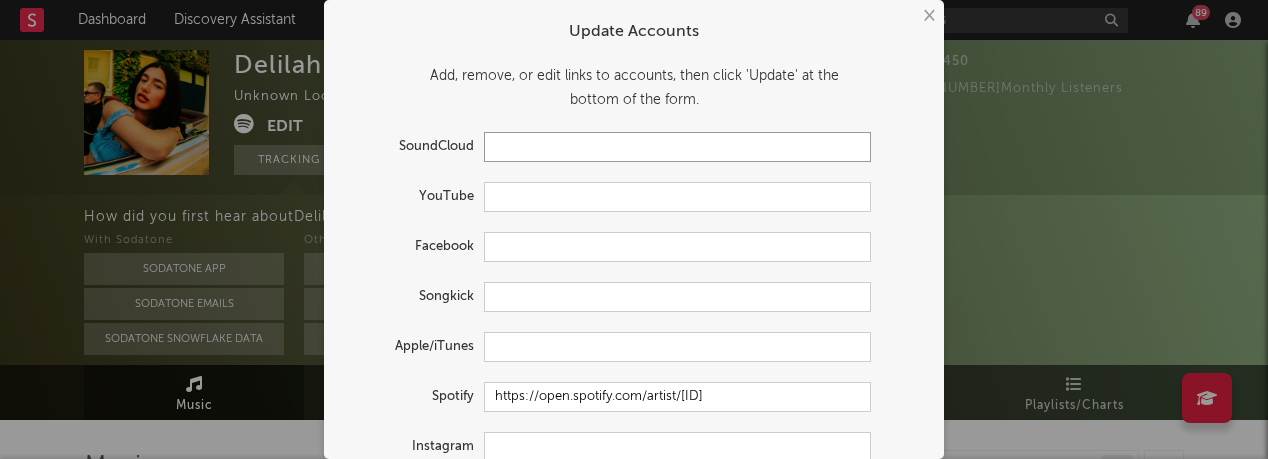click at bounding box center (677, 147) 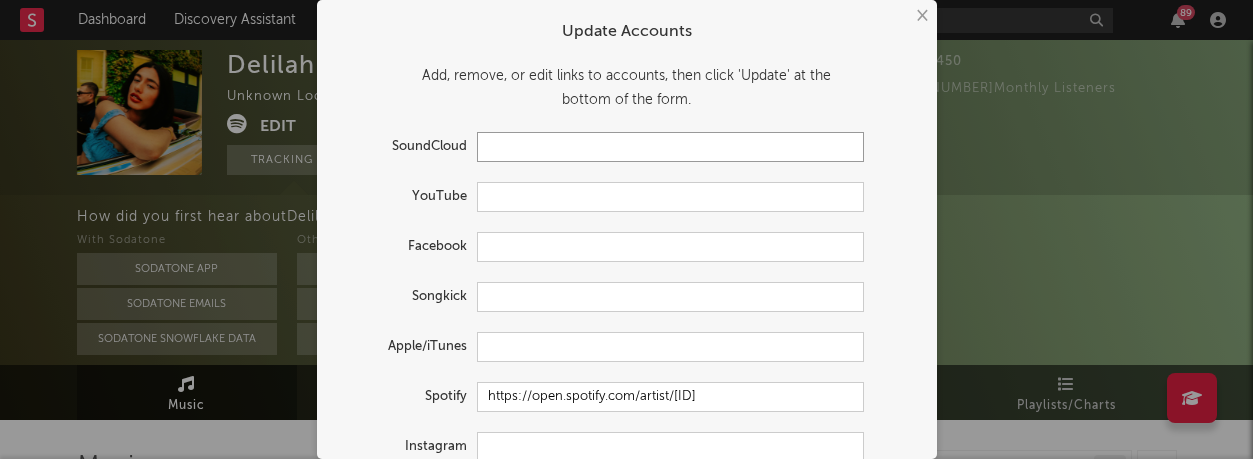 click on "Update Accounts Add, remove, or edit links to accounts, then click 'Update' at the bottom of the form. SoundCloud YouTube Facebook Songkick Apple/iTunes Spotify https://open.spotify.com/artist/[ID] Instagram TikTok Audiomack Deezer Update" at bounding box center [626, 229] 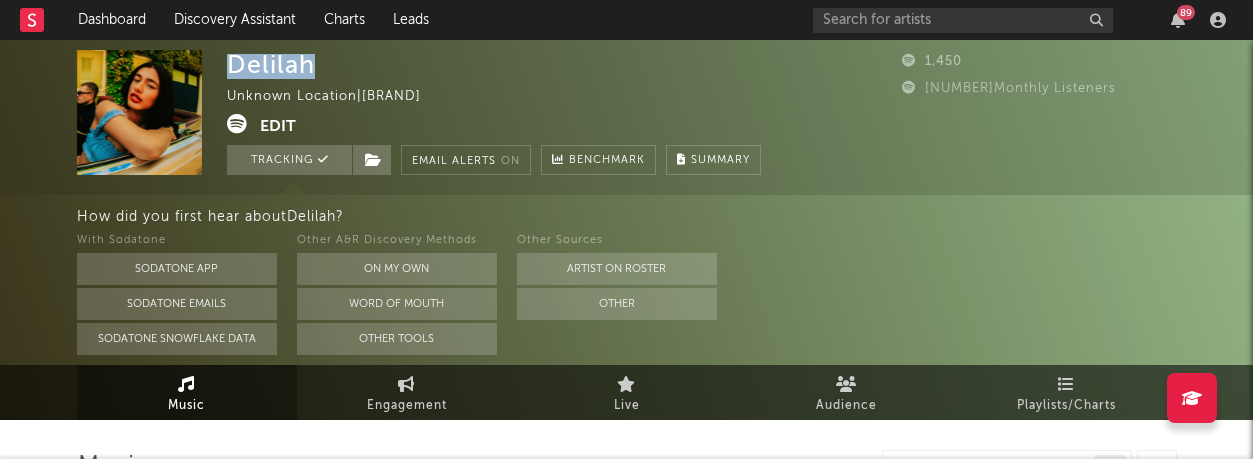 drag, startPoint x: 318, startPoint y: 61, endPoint x: 222, endPoint y: 63, distance: 96.02083 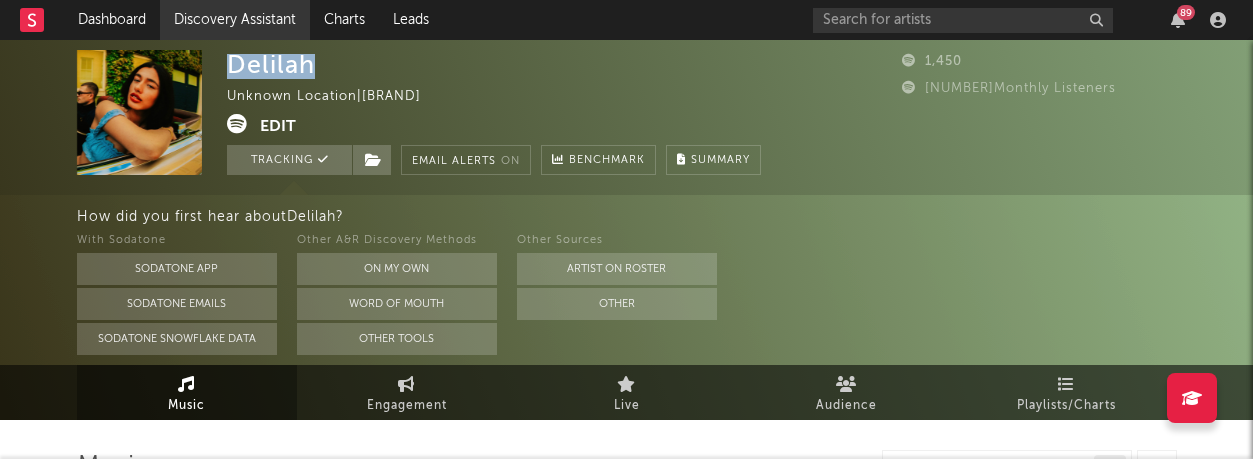 copy on "Delilah" 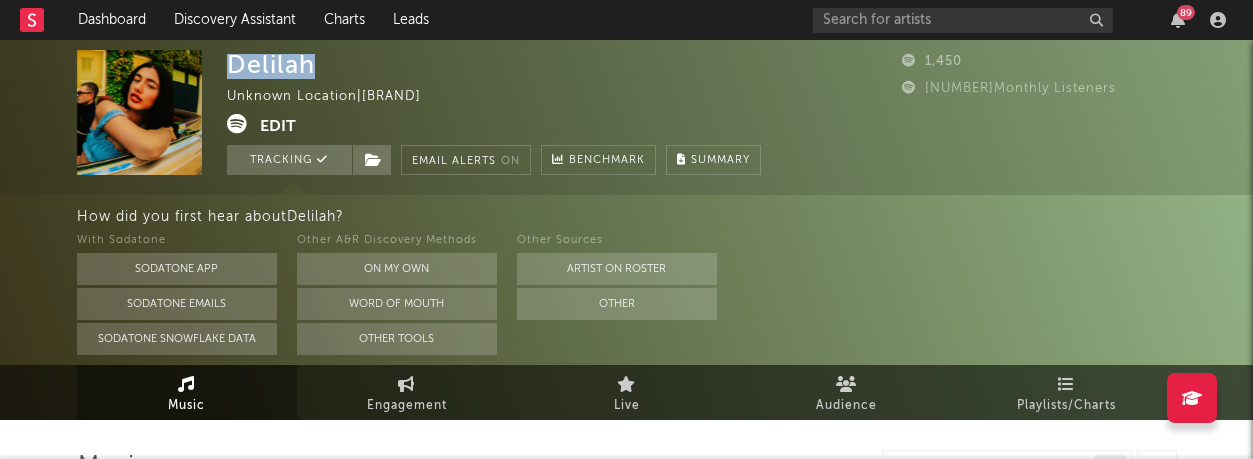 click on "Edit" at bounding box center (278, 126) 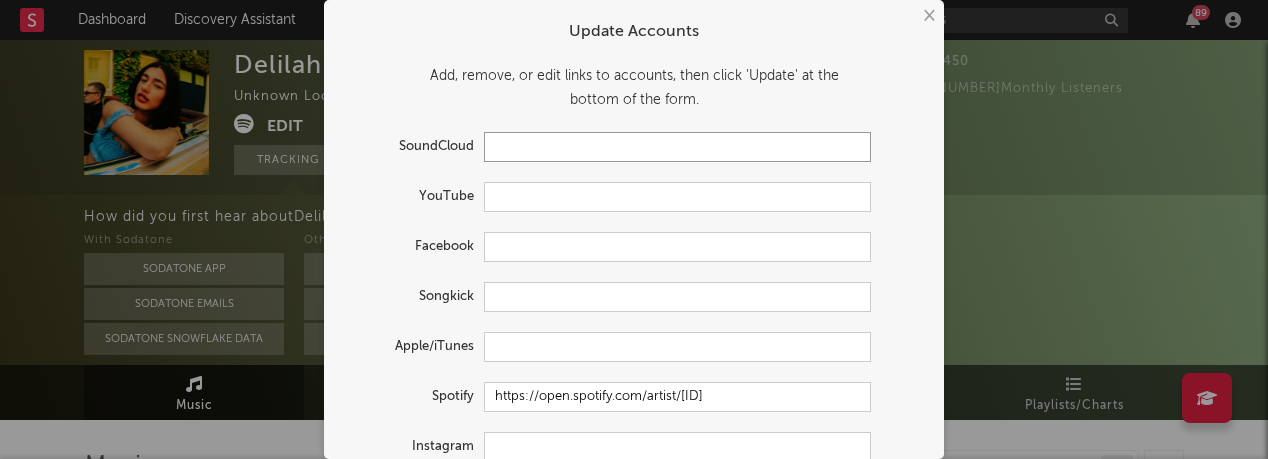 click at bounding box center (677, 147) 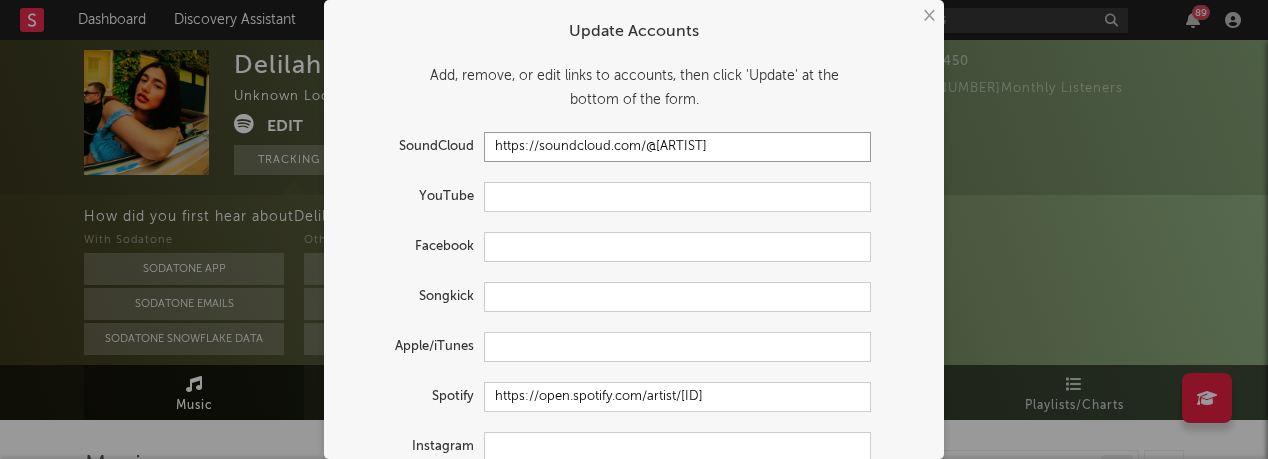 type on "https://soundcloud.com/@[ARTIST]" 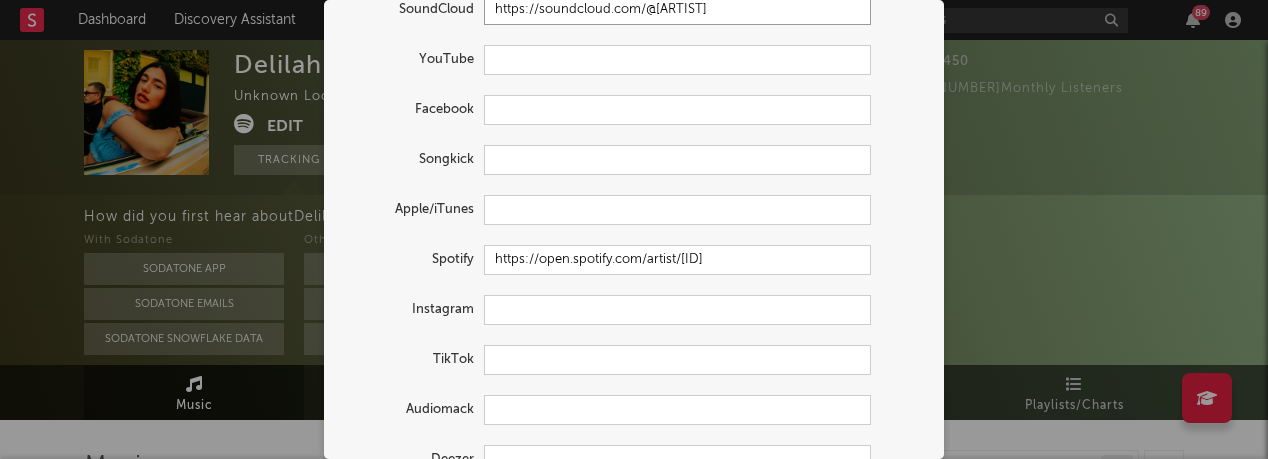 scroll, scrollTop: 142, scrollLeft: 0, axis: vertical 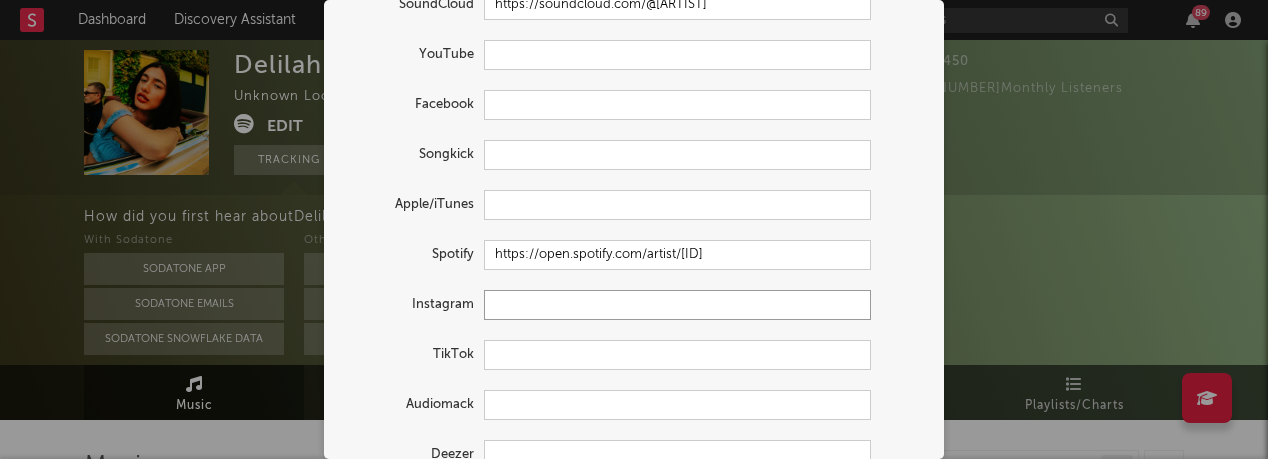click at bounding box center (677, 305) 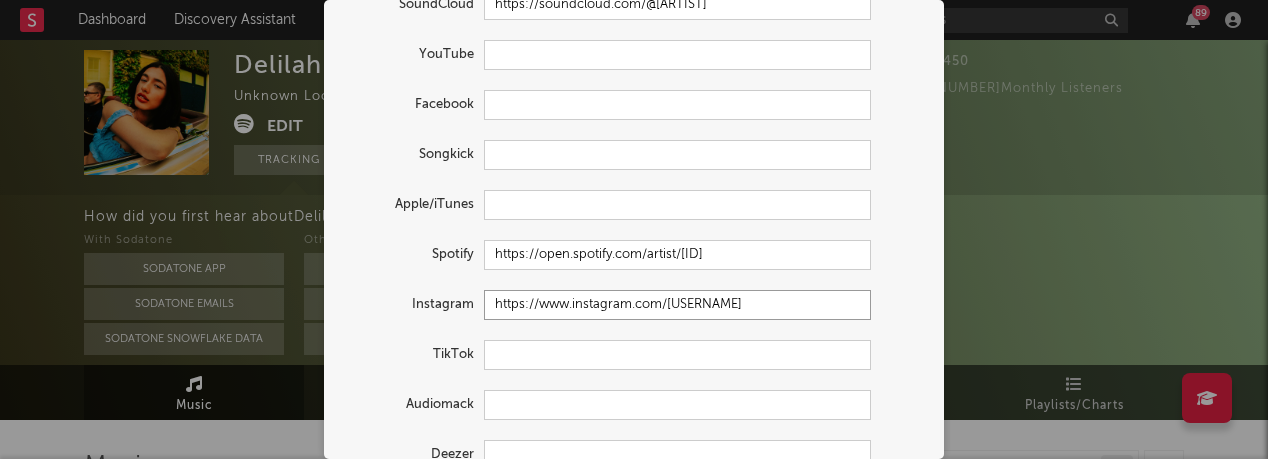 type on "https://www.instagram.com/[USERNAME]" 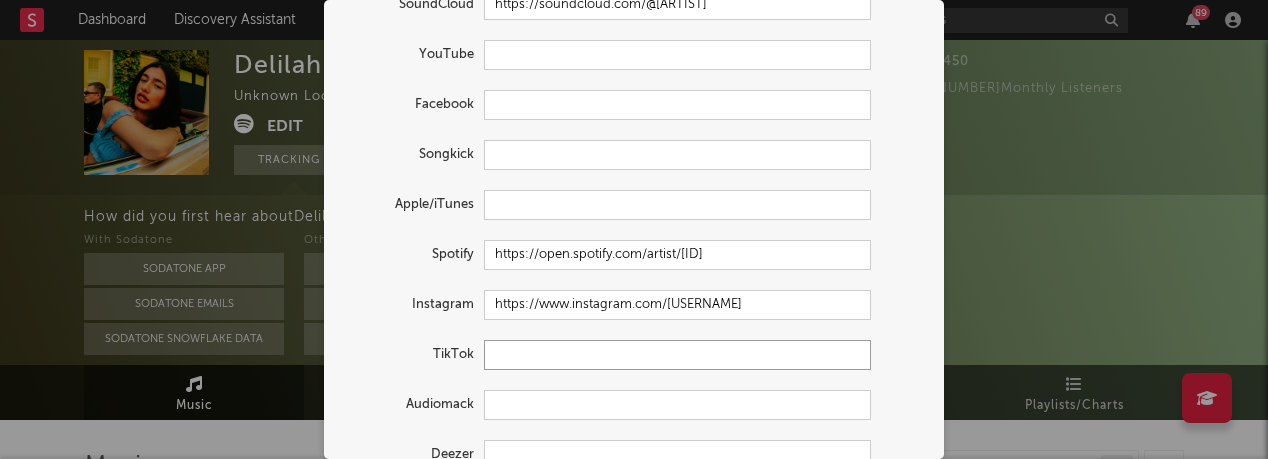 click at bounding box center (677, 355) 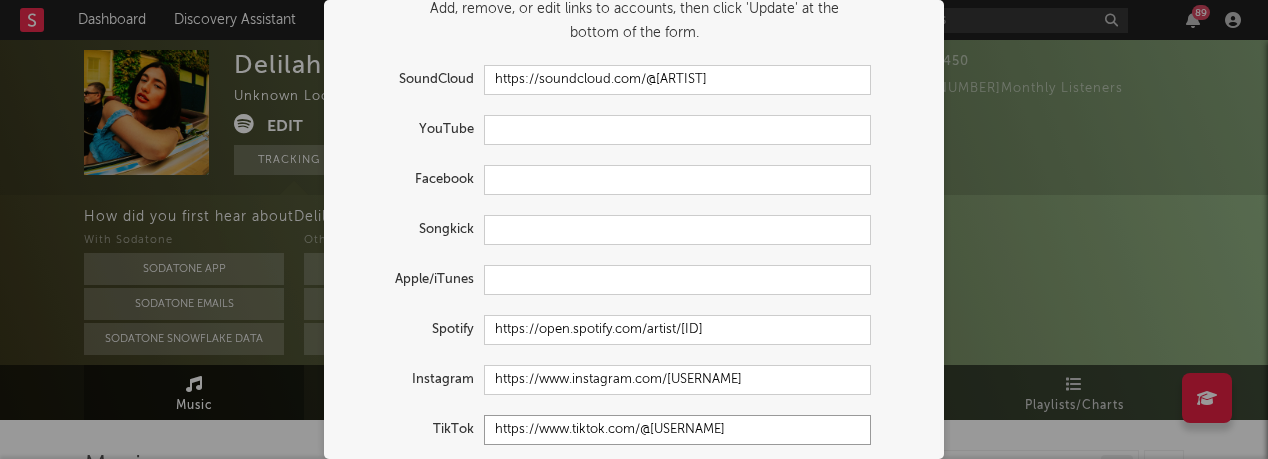 scroll, scrollTop: 62, scrollLeft: 0, axis: vertical 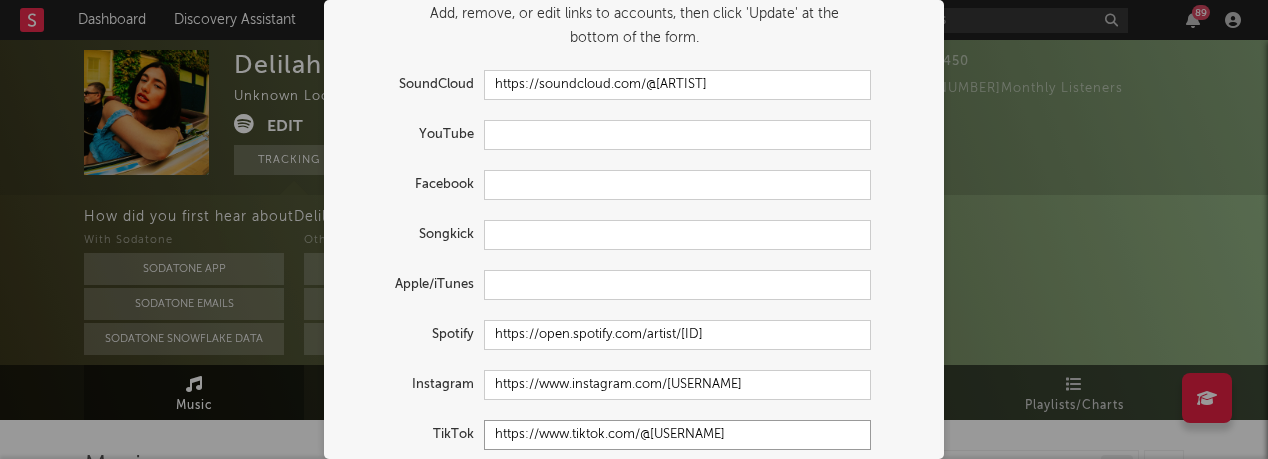 type on "https://www.tiktok.com/@[USERNAME]" 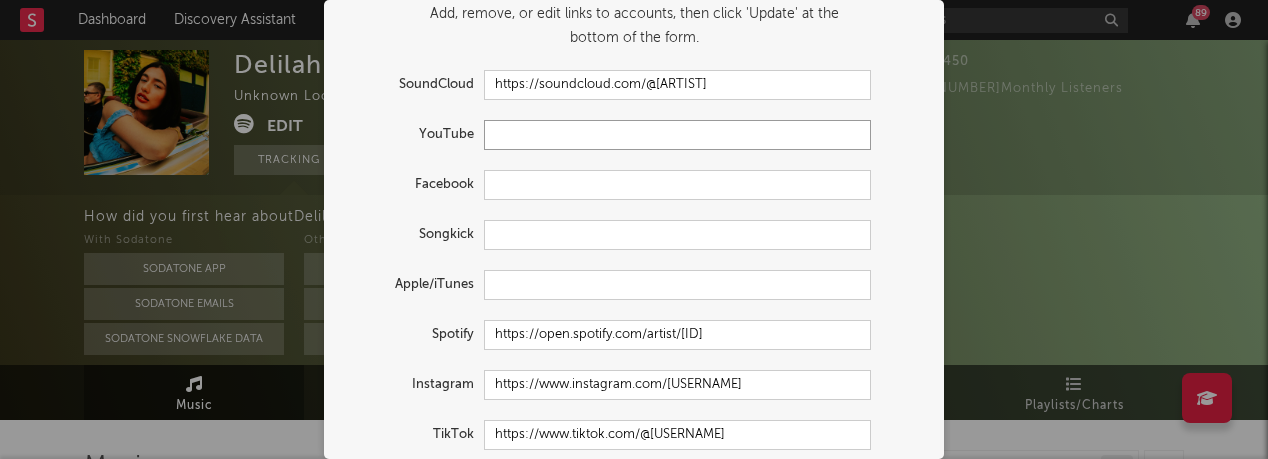 click at bounding box center [677, 135] 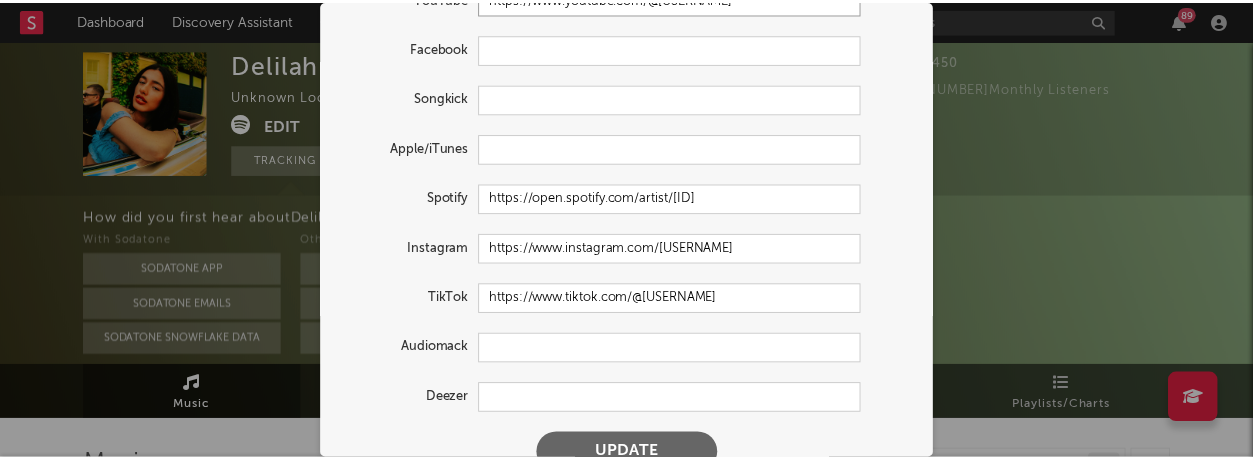 scroll, scrollTop: 233, scrollLeft: 0, axis: vertical 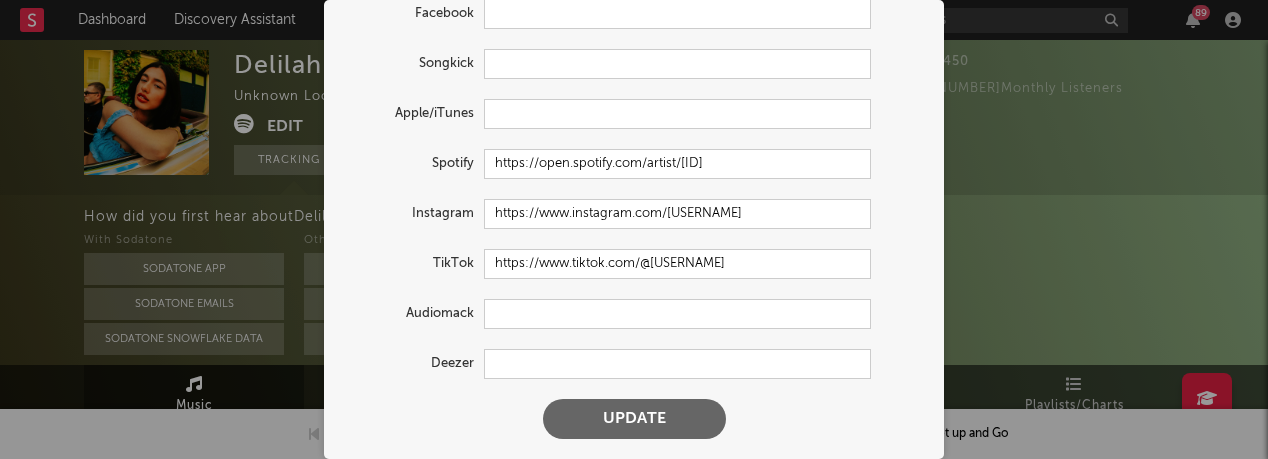 type on "https://www.youtube.com/@[USERNAME]" 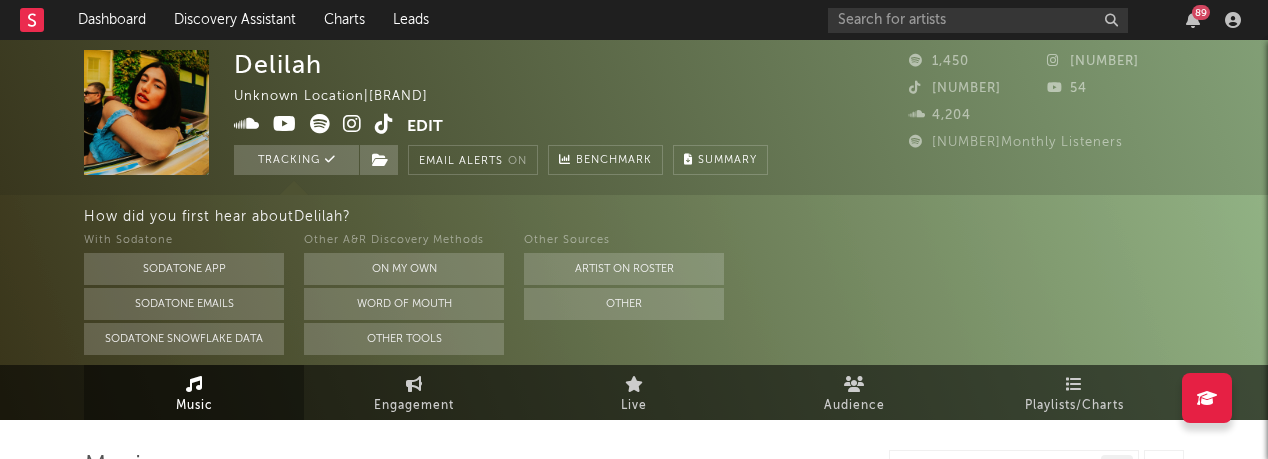 select on "1w" 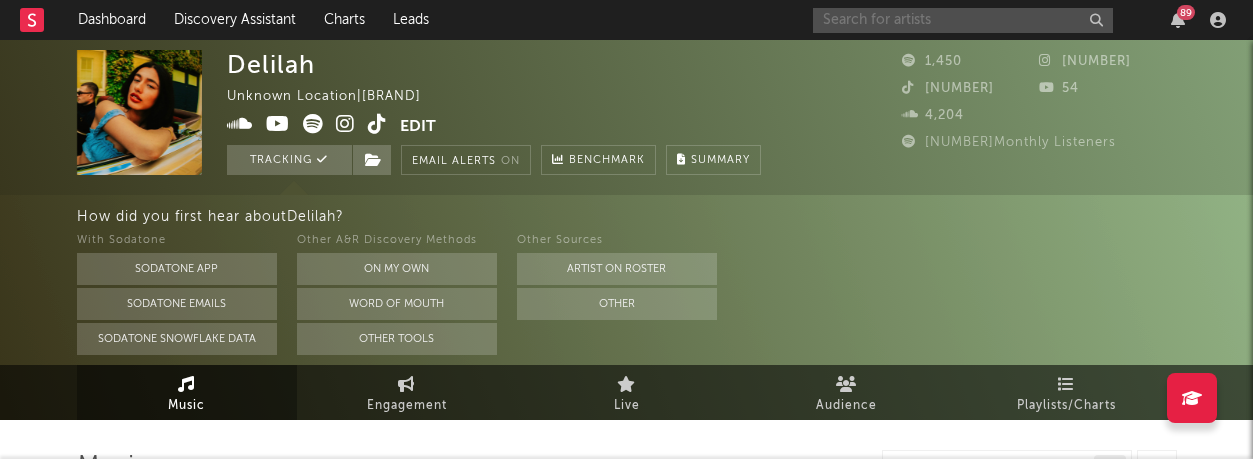 click at bounding box center [963, 20] 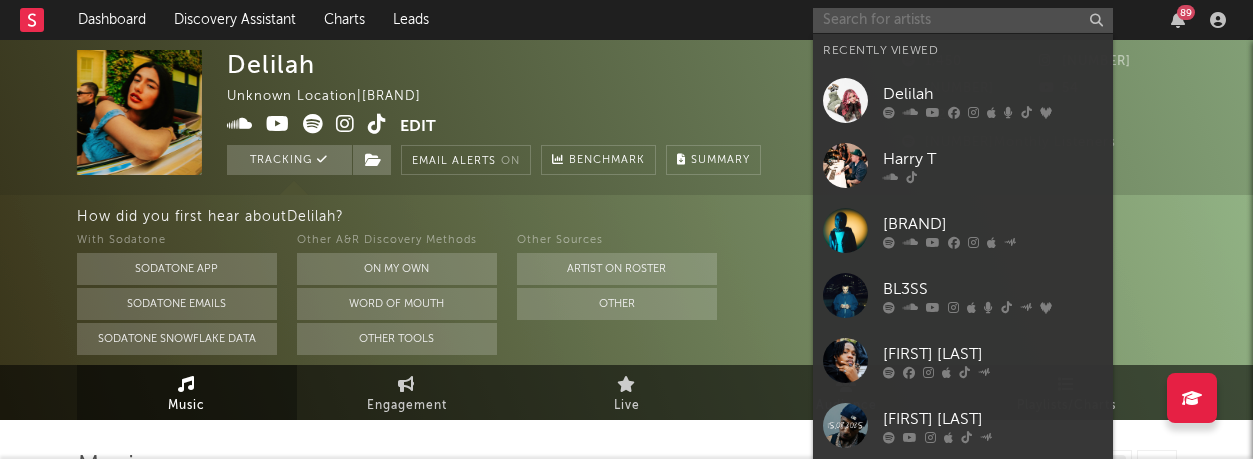 paste on "https://open.spotify.com/track/[ID]?si=[ID]" 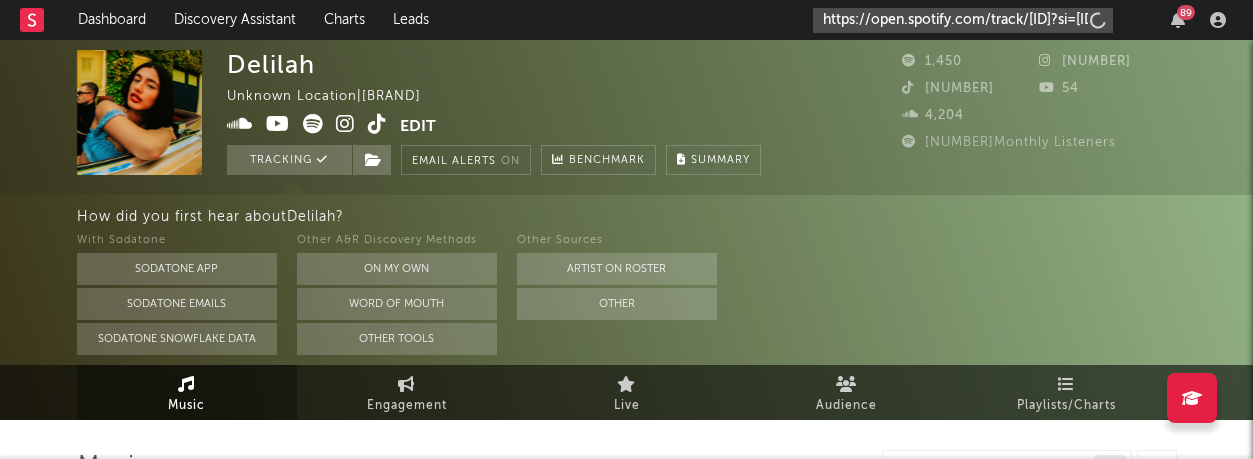 scroll, scrollTop: 0, scrollLeft: 264, axis: horizontal 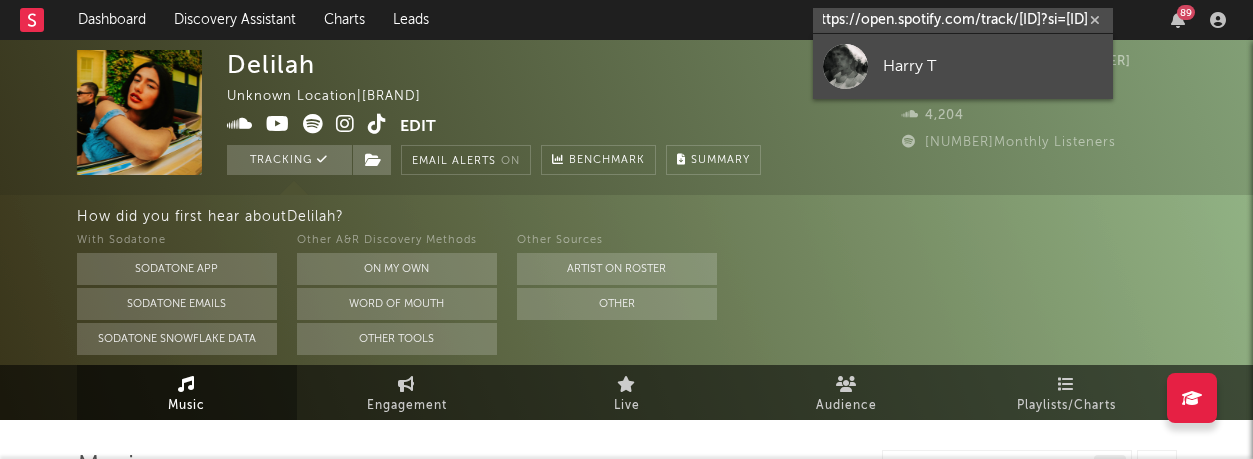 type on "https://open.spotify.com/track/[ID]?si=[ID]" 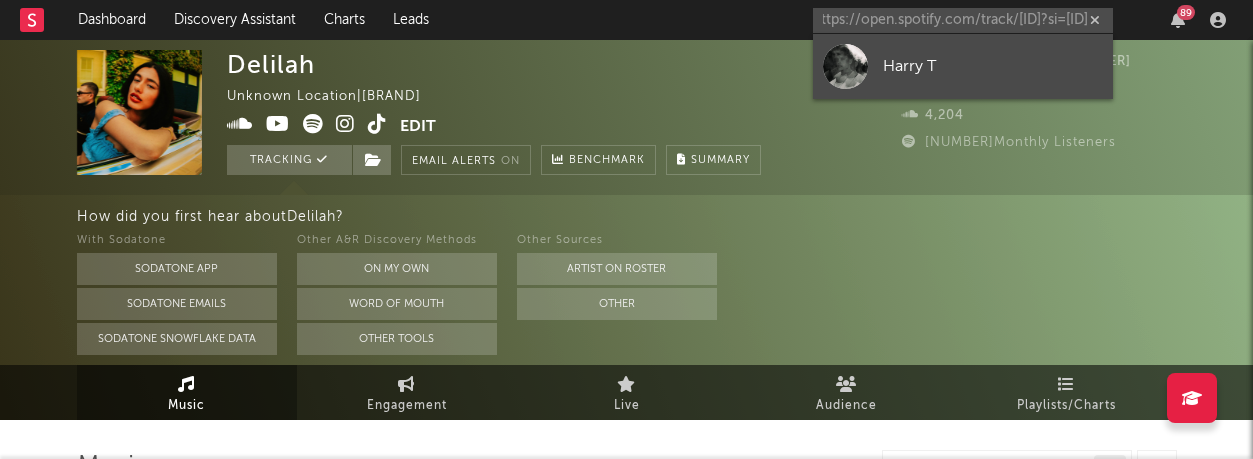 scroll, scrollTop: 0, scrollLeft: 0, axis: both 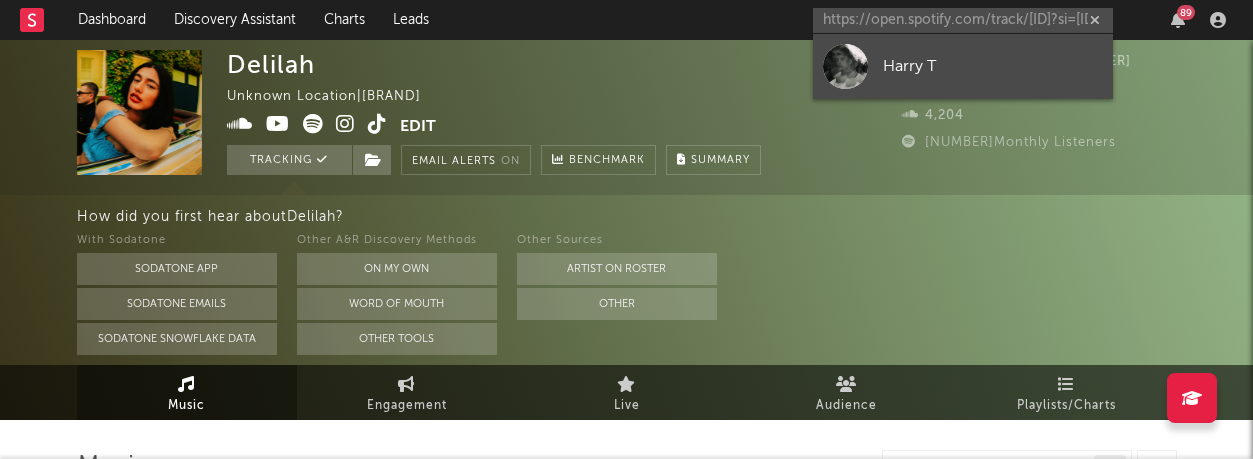 click on "Harry T" at bounding box center (993, 66) 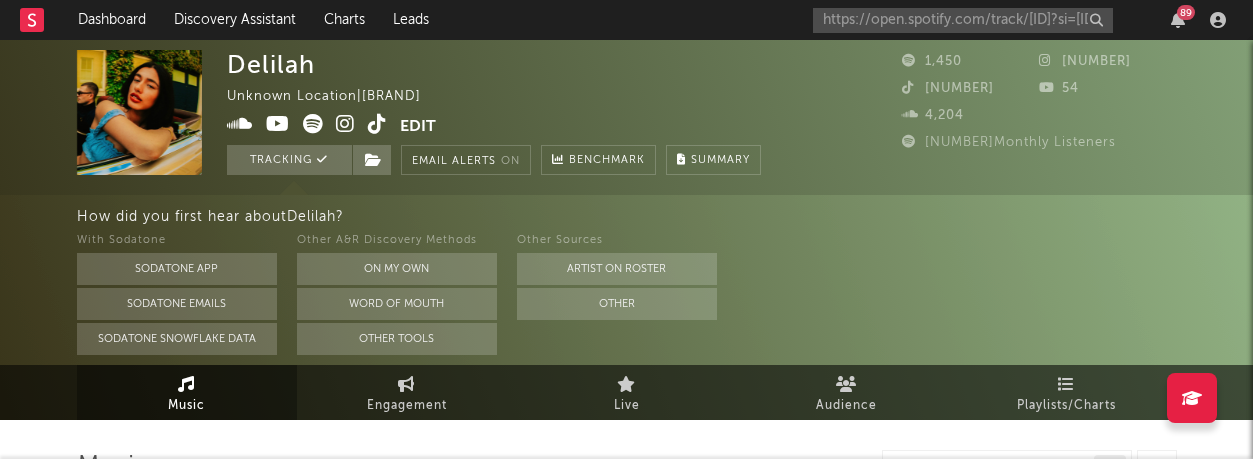type 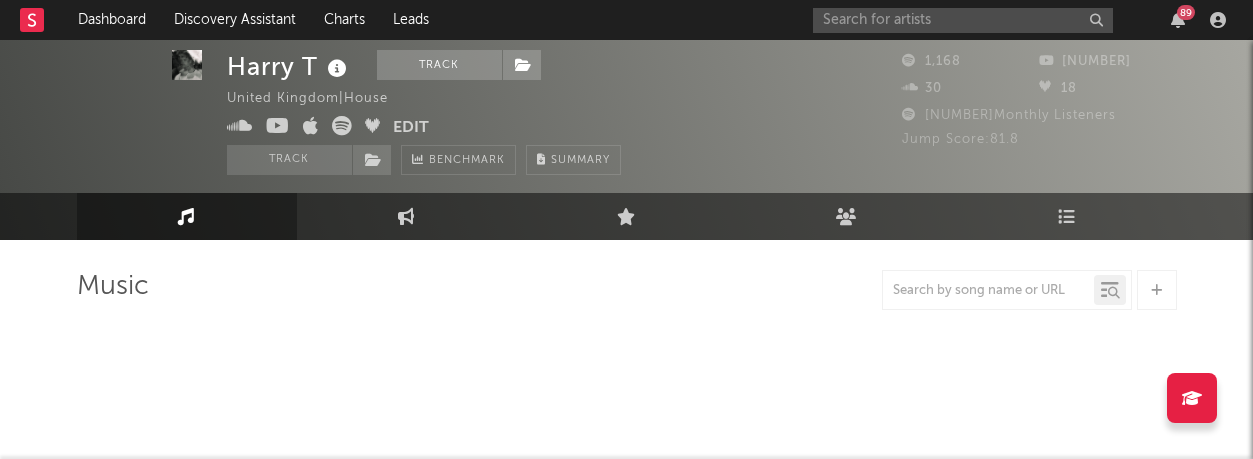 select on "1w" 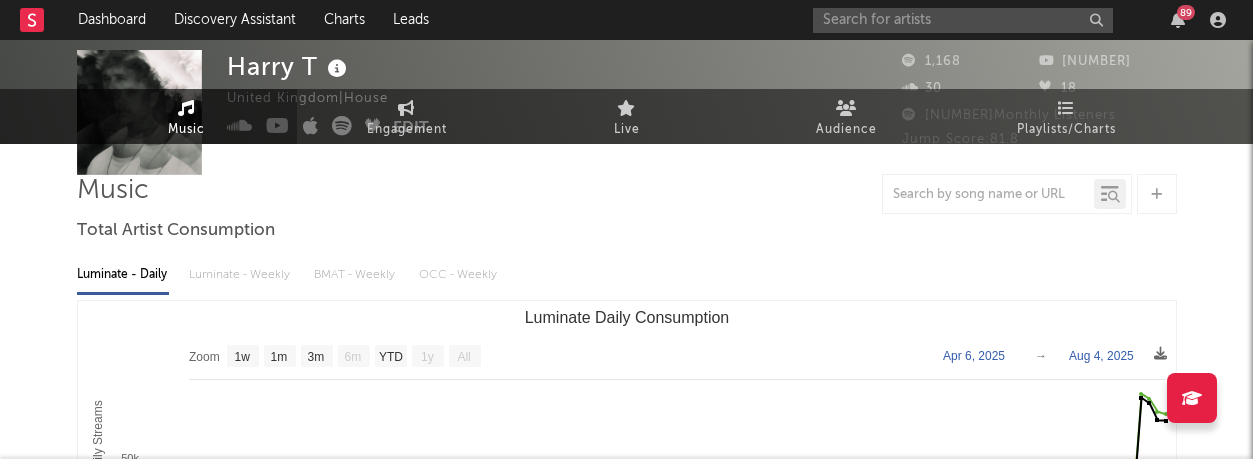 scroll, scrollTop: 0, scrollLeft: 0, axis: both 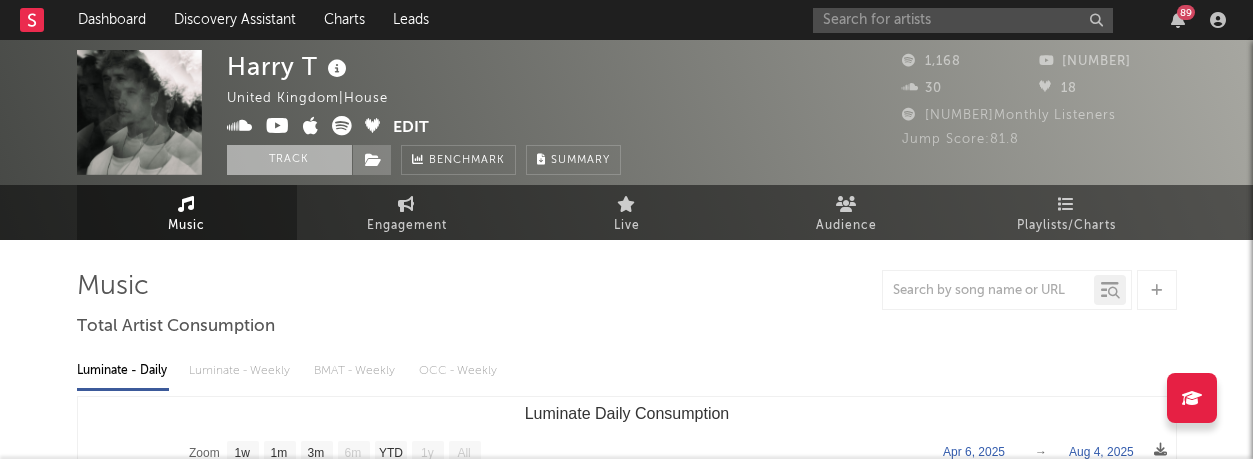 click on "Track" at bounding box center (289, 160) 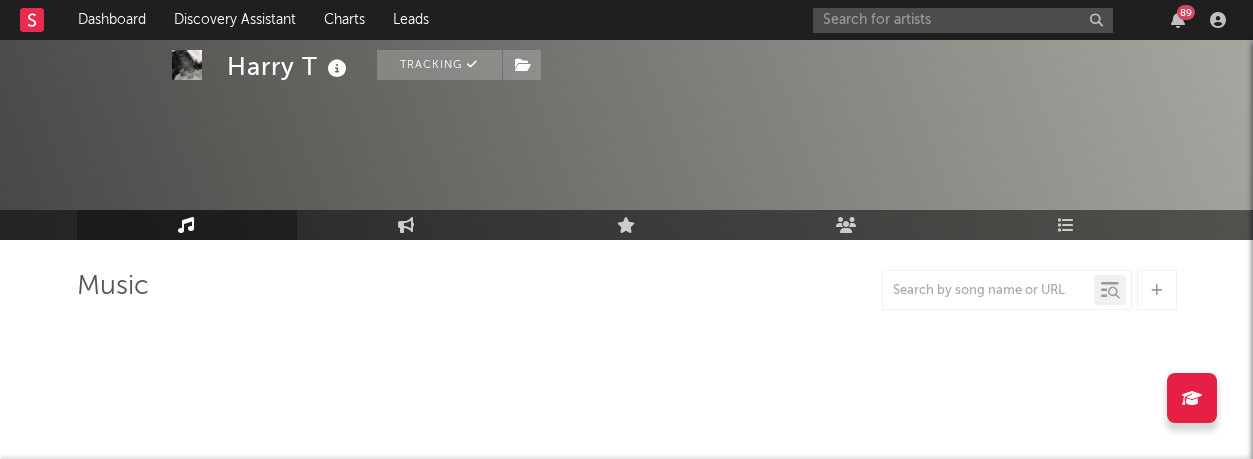 select on "1w" 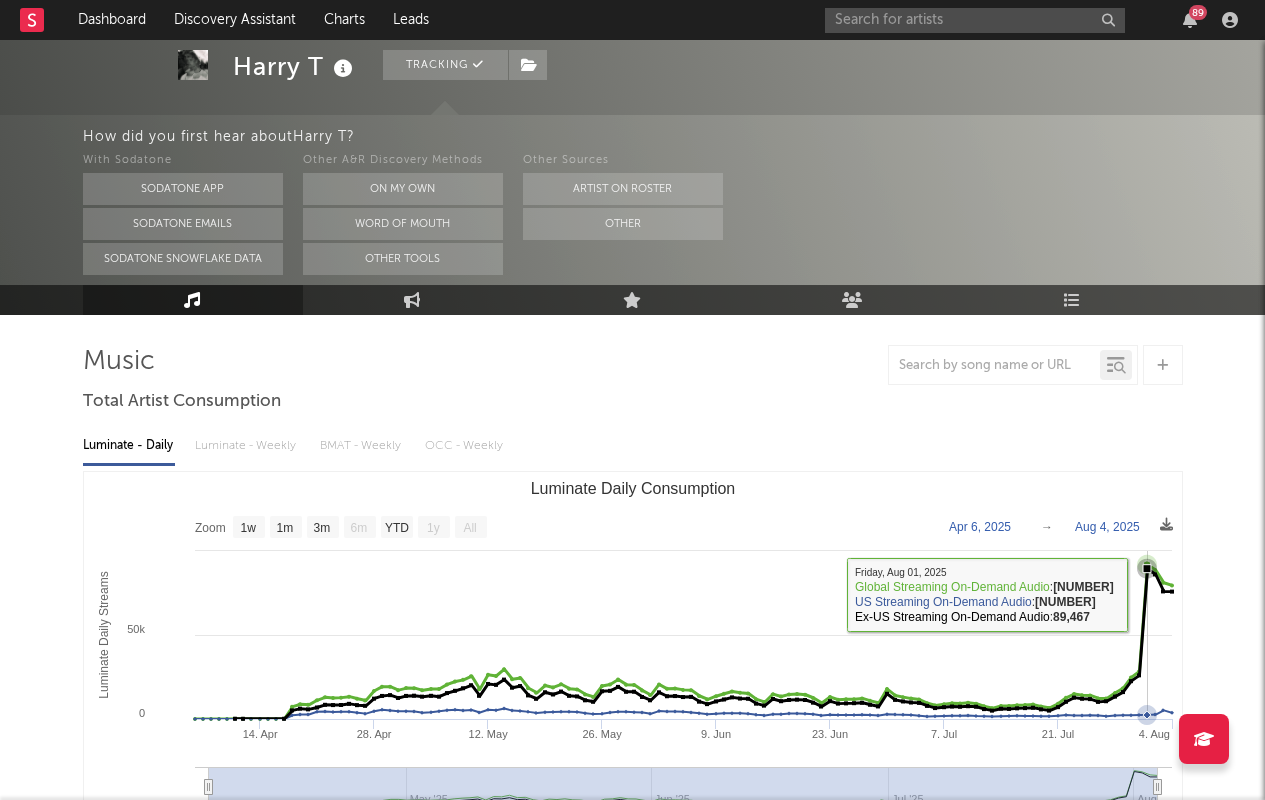 scroll, scrollTop: 0, scrollLeft: 0, axis: both 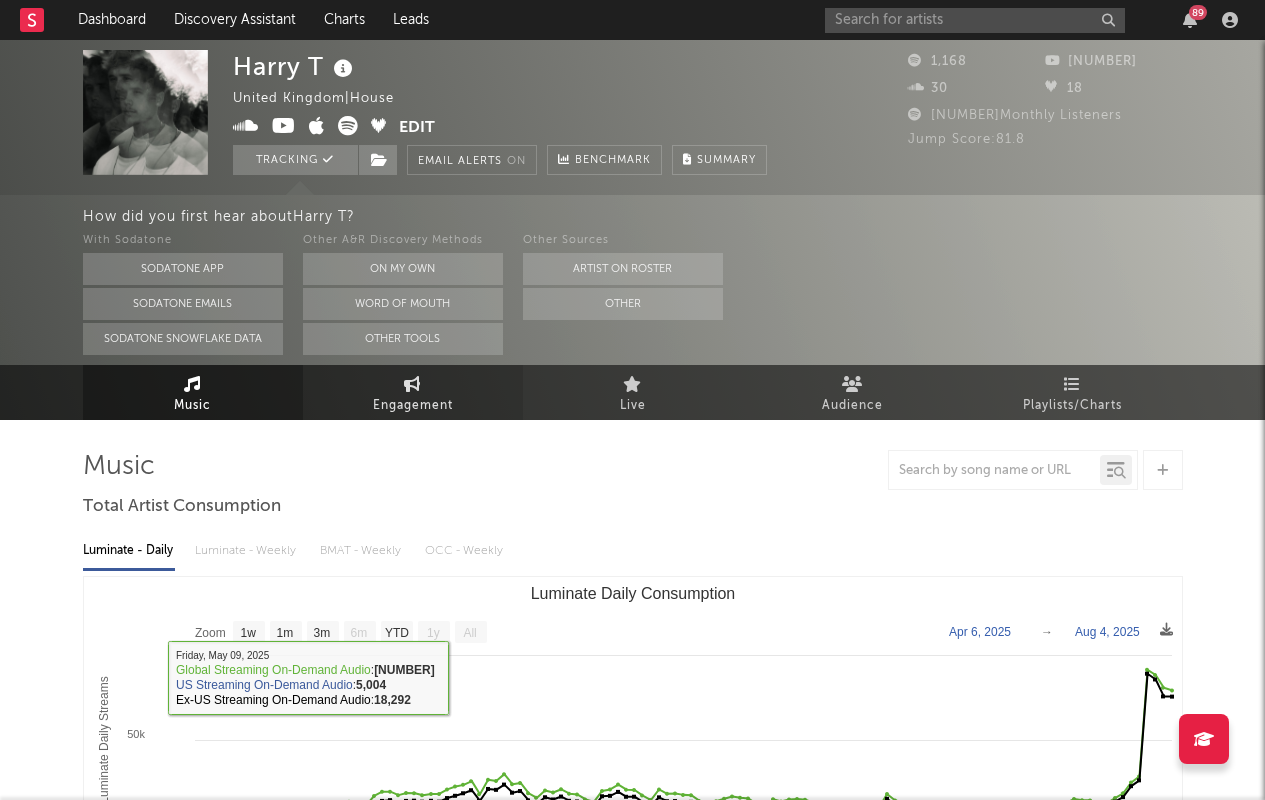 click on "Engagement" at bounding box center [413, 406] 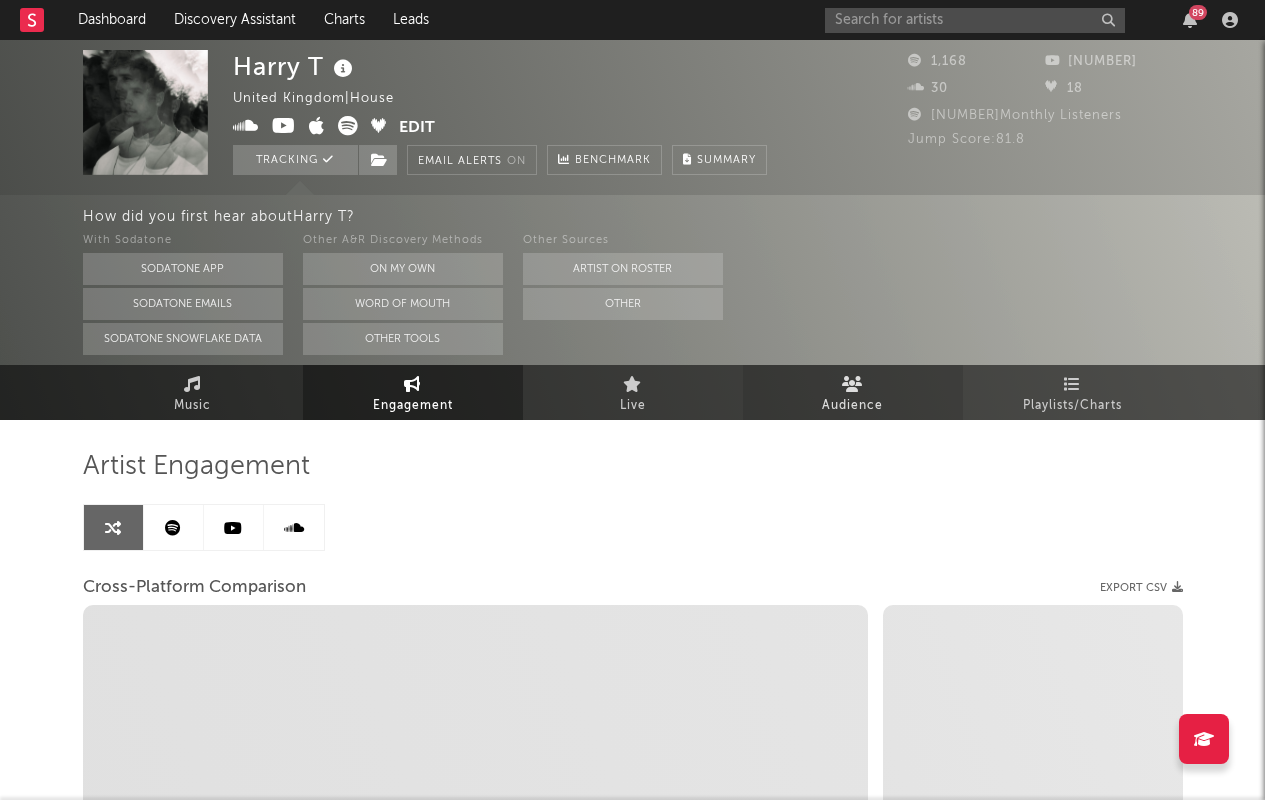 click on "Audience" at bounding box center (853, 392) 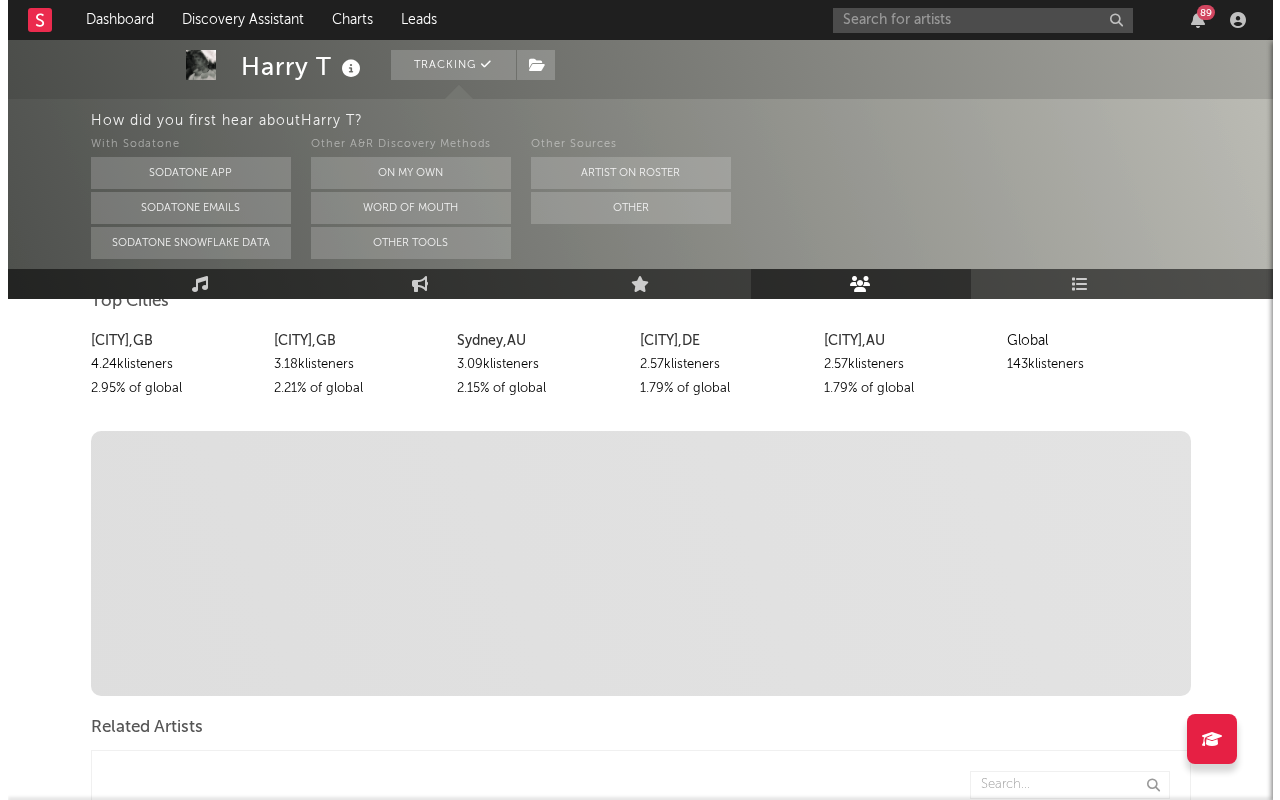 scroll, scrollTop: 0, scrollLeft: 0, axis: both 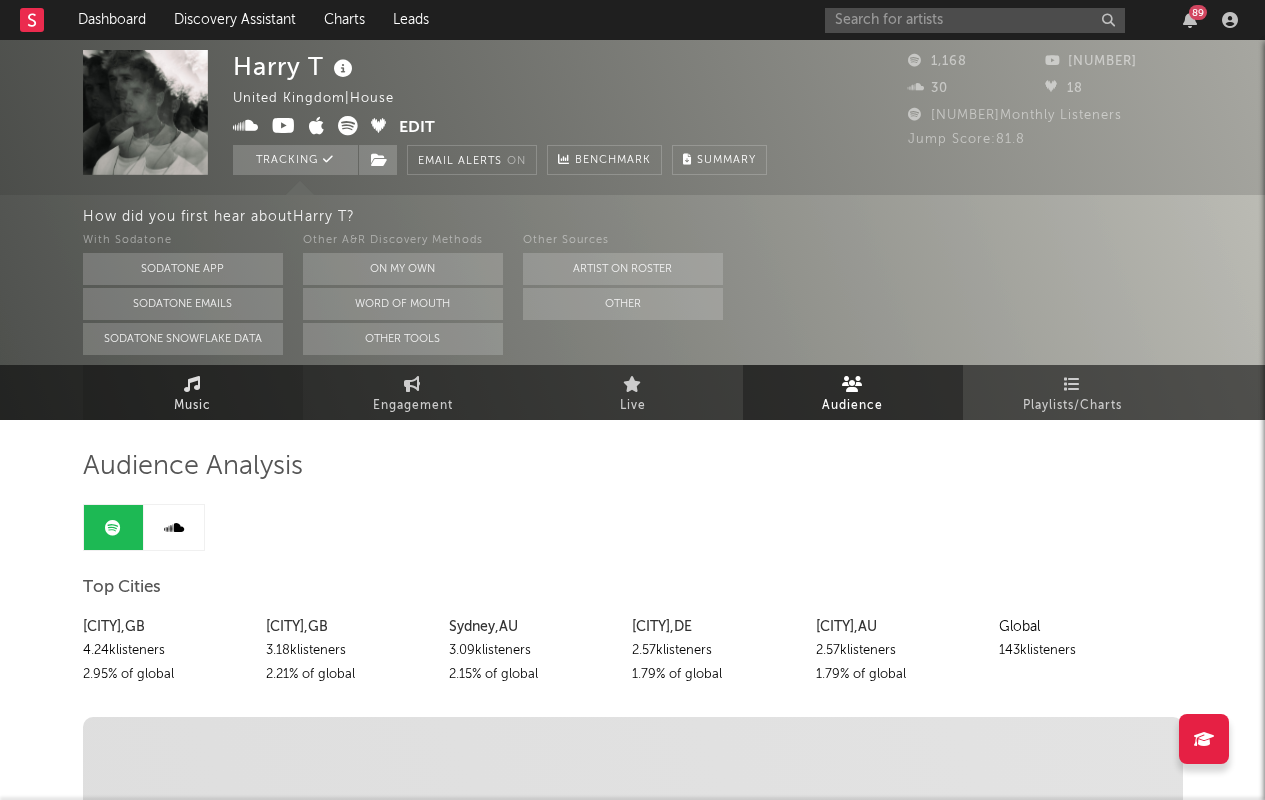 click on "Music" at bounding box center [192, 406] 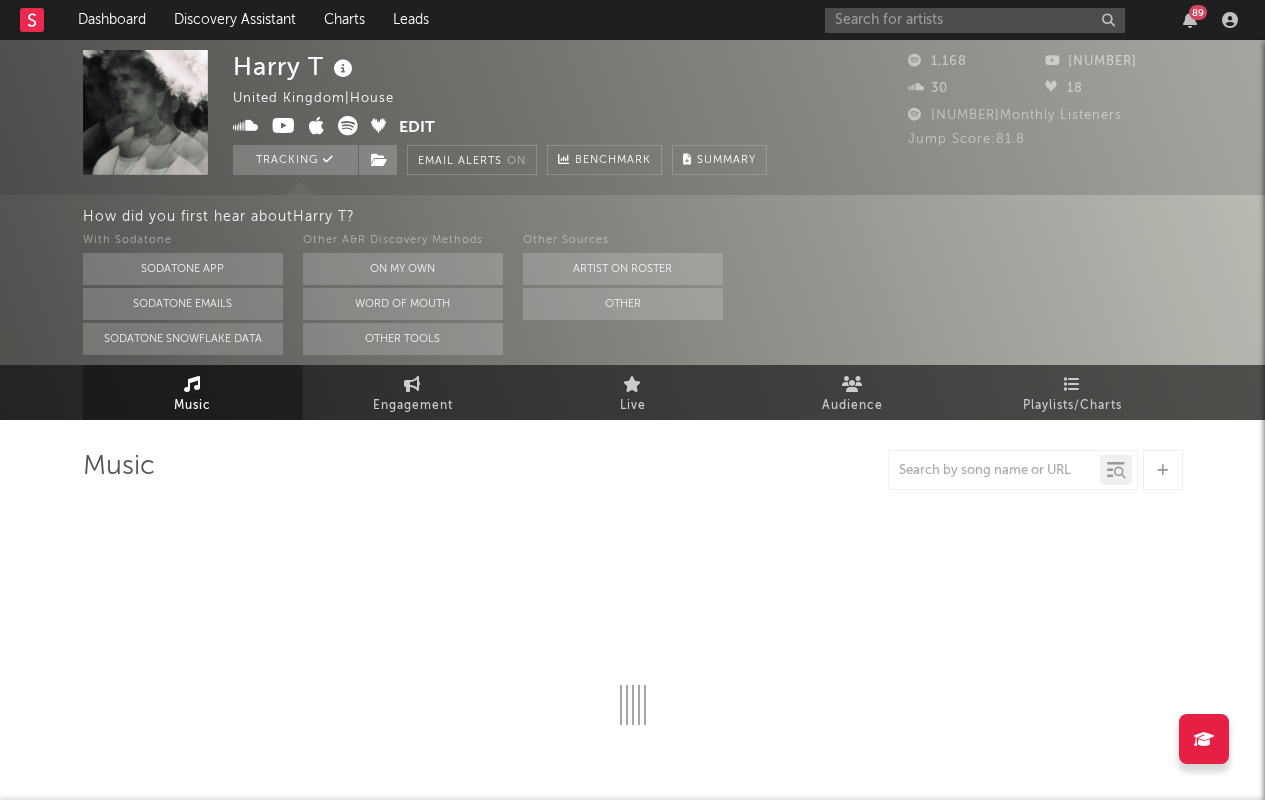 select on "1w" 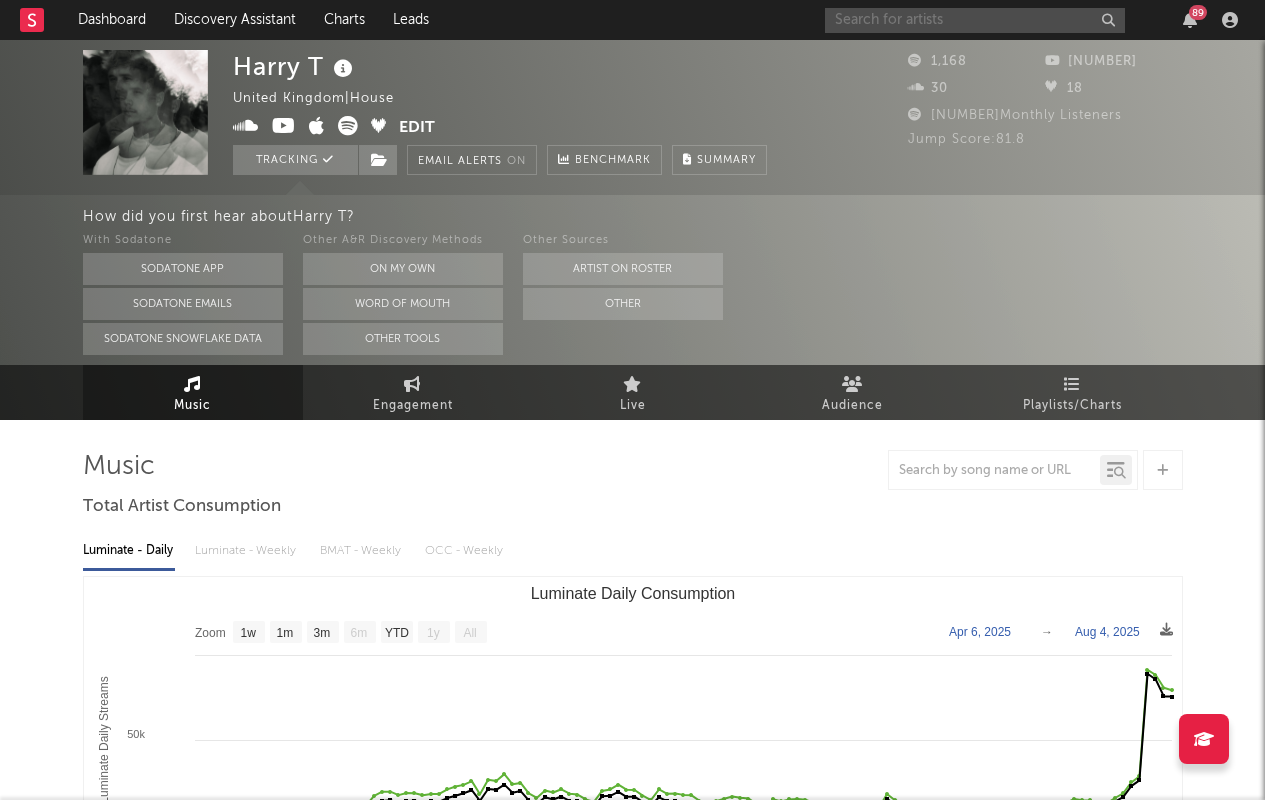 click at bounding box center (975, 20) 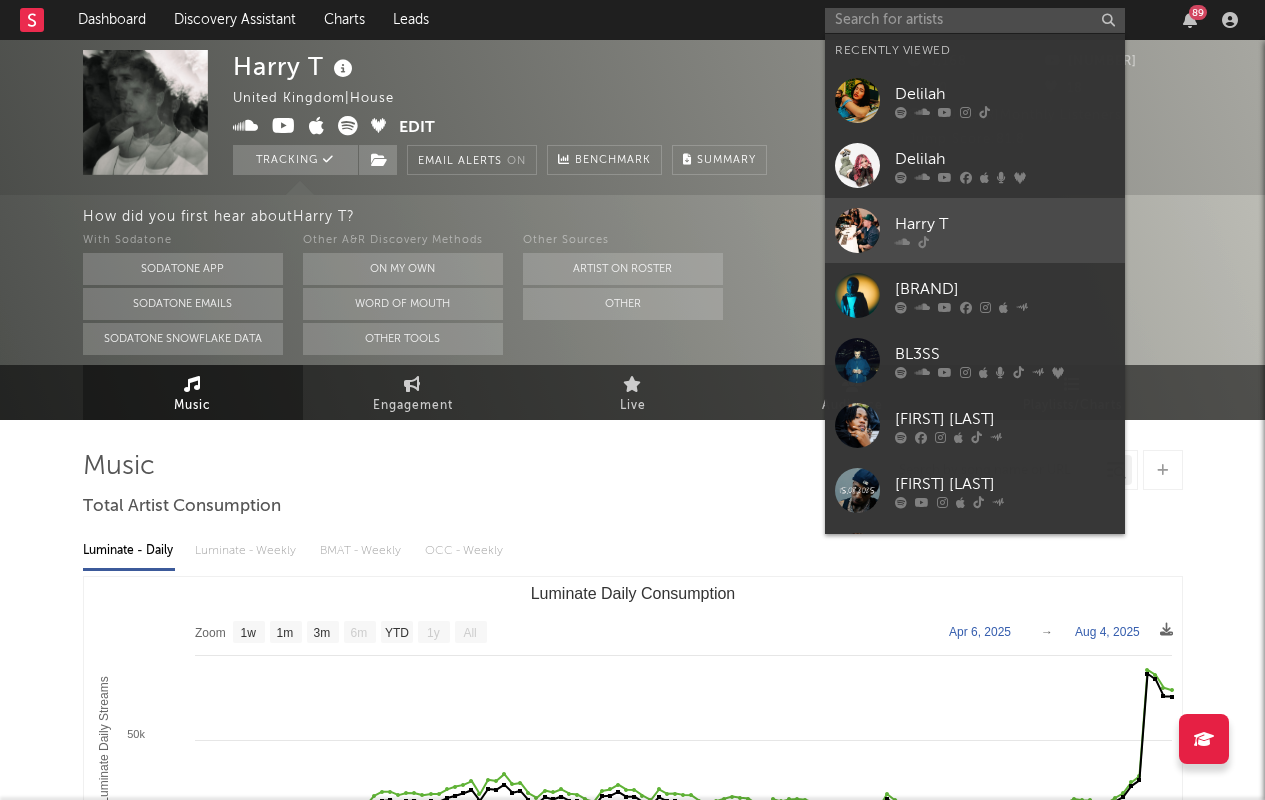 click on "Harry T" at bounding box center (1005, 224) 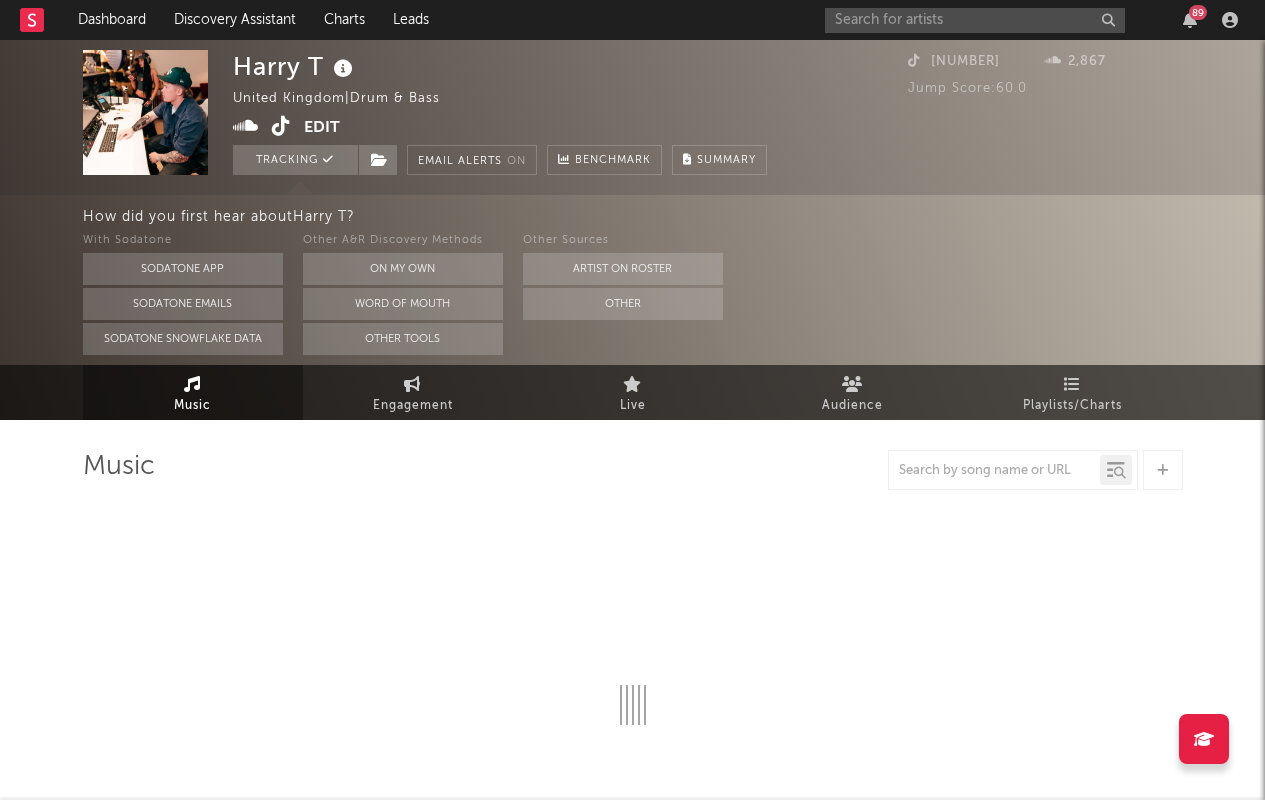 select on "1w" 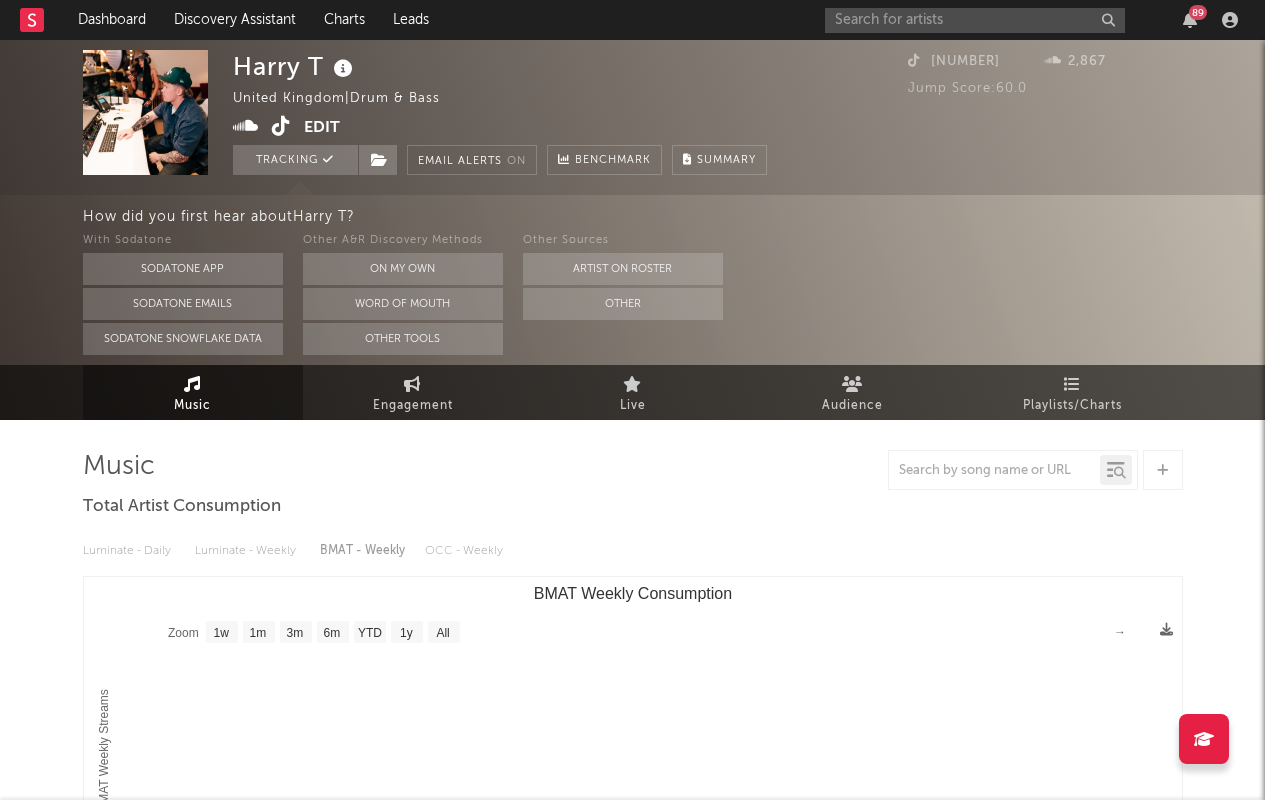 click on "Edit" at bounding box center [322, 128] 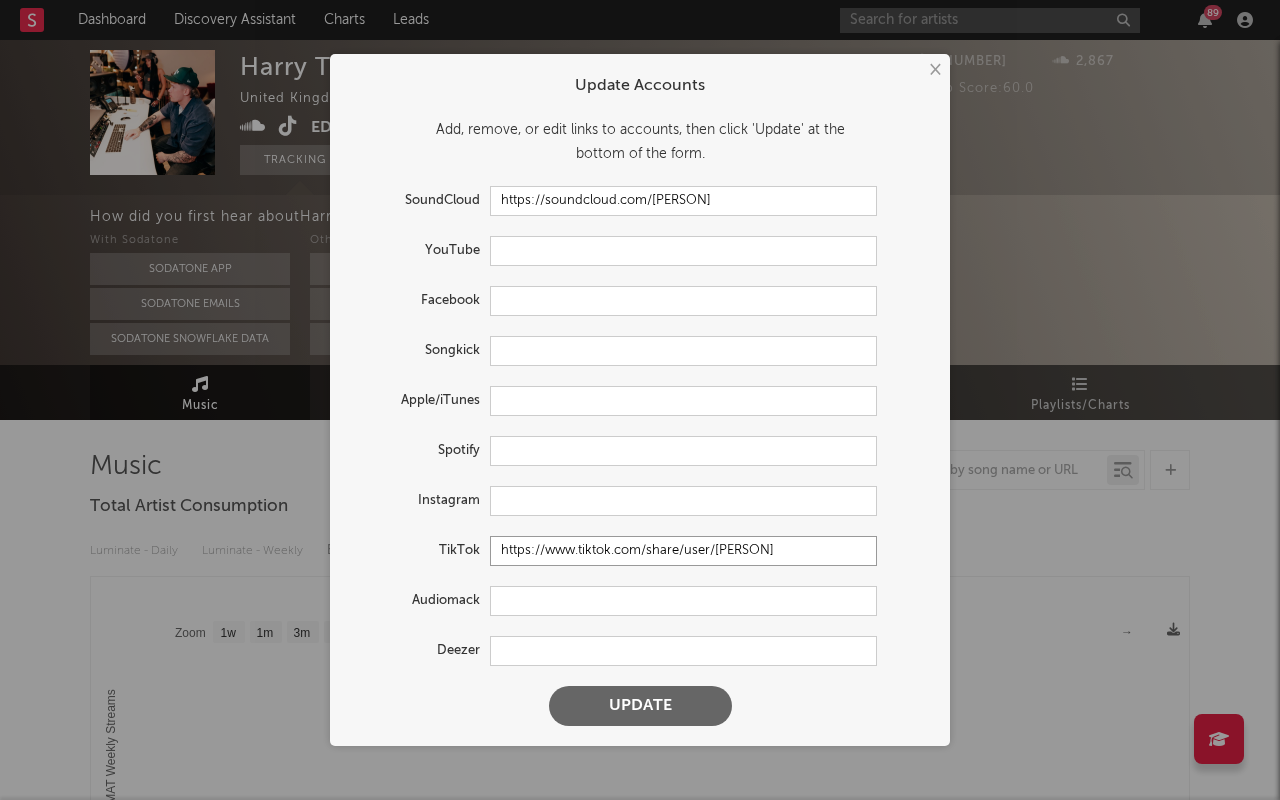 drag, startPoint x: 851, startPoint y: 551, endPoint x: 420, endPoint y: 526, distance: 431.72446 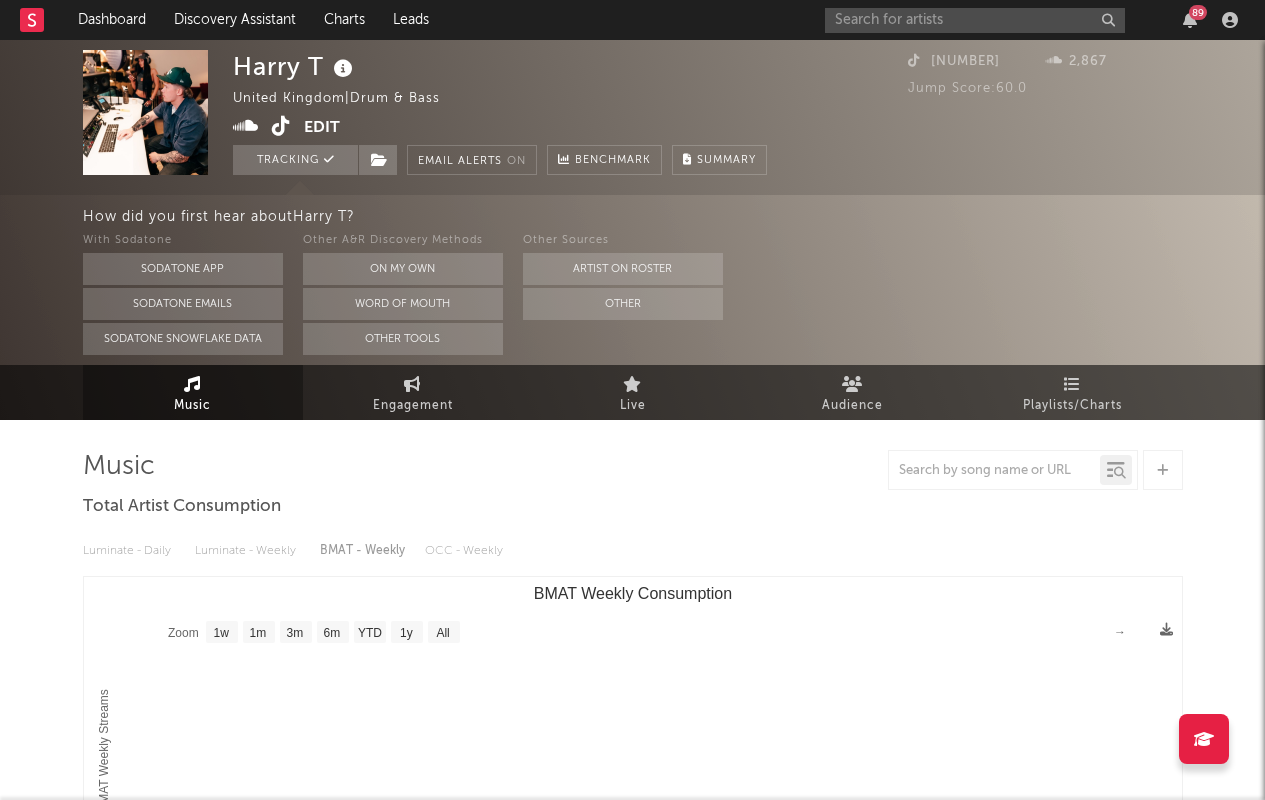click on "Update Accounts Add, remove, or edit links to accounts, then click 'Update' at the bottom of the form. SoundCloud https://soundcloud.com/[PERSON] YouTube Facebook Songkick Apple/iTunes Spotify Instagram TikTok https://www.tiktok.com/share/user/[PERSON] Audiomack Deezer Update" at bounding box center [632, 400] 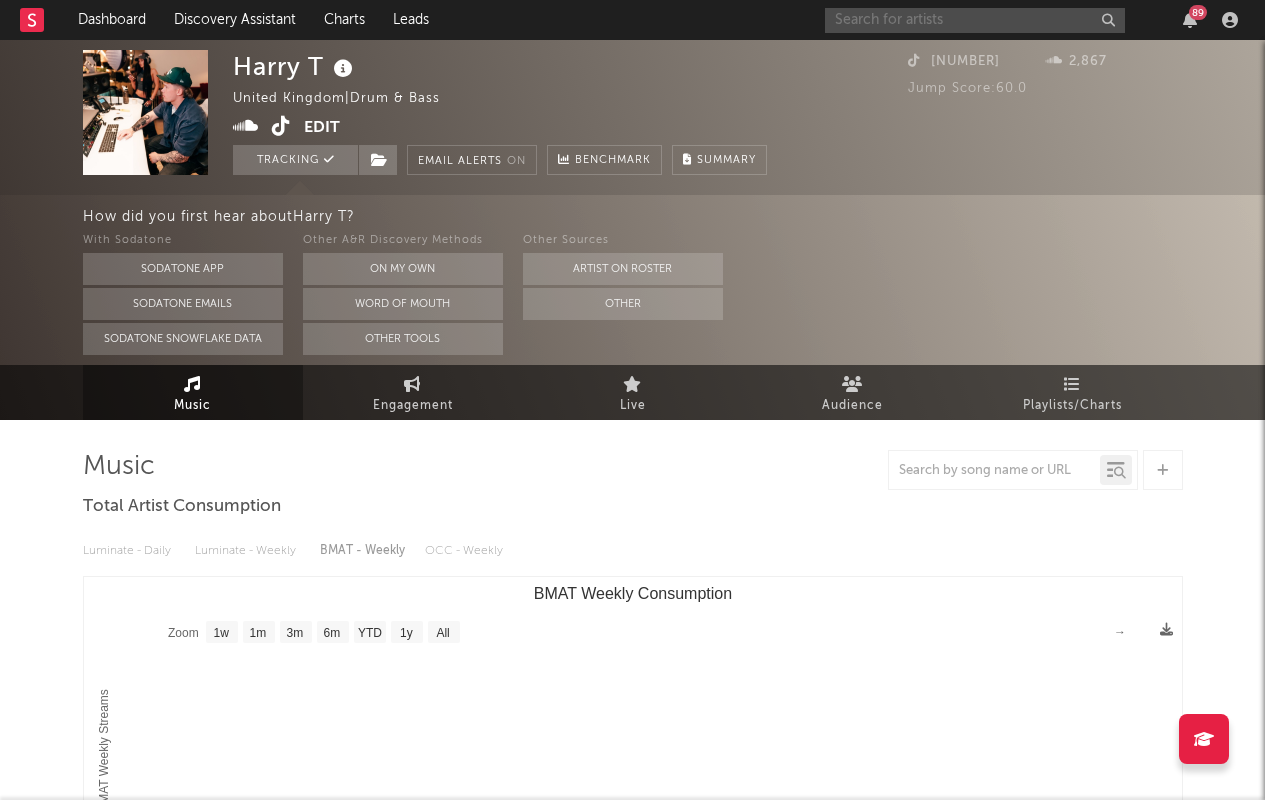click at bounding box center (975, 20) 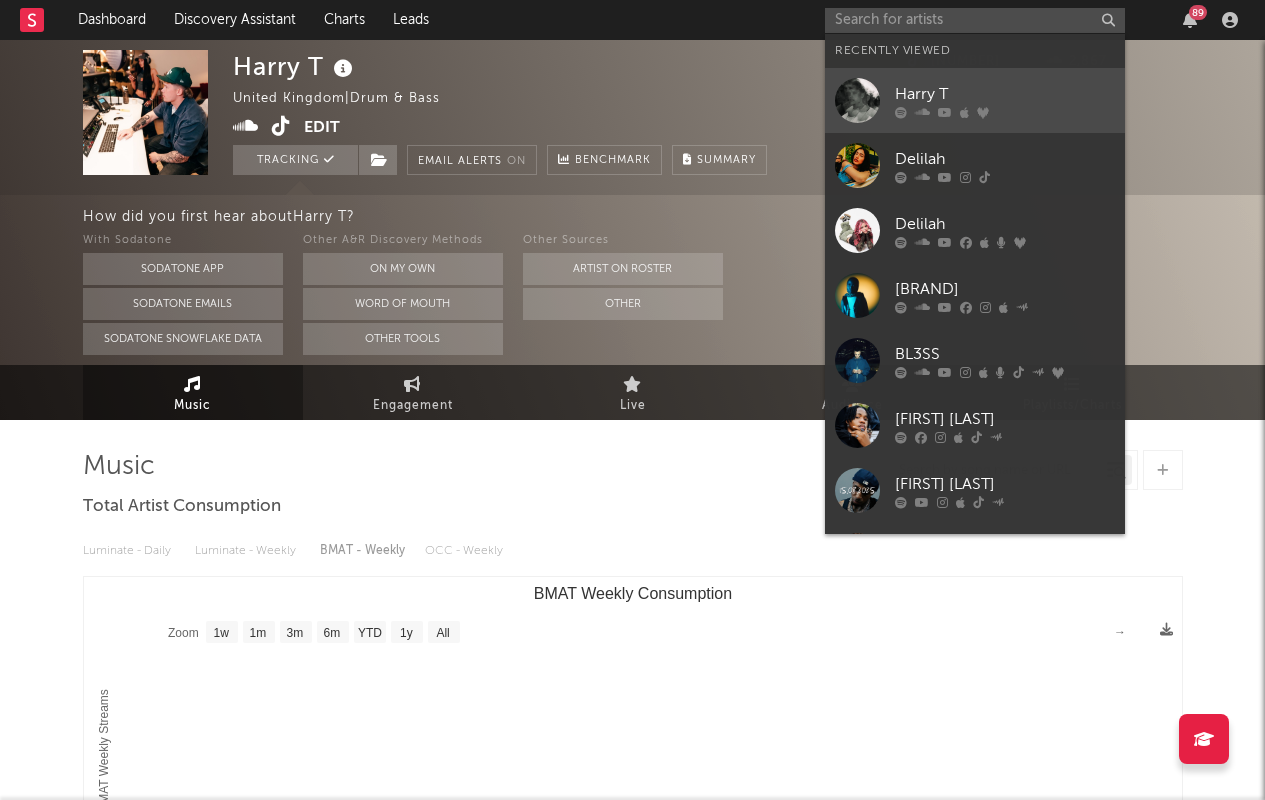 click on "Harry T" at bounding box center (1005, 94) 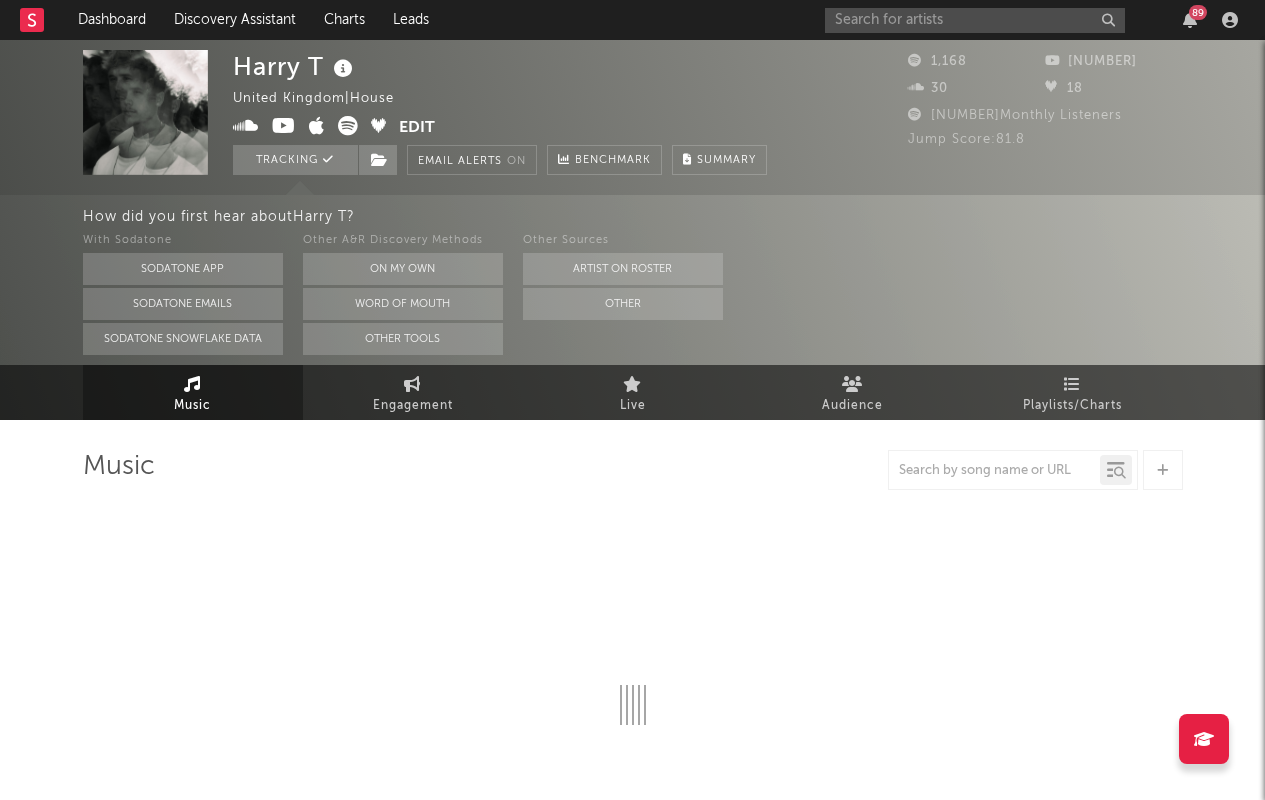 click on "Edit" at bounding box center (417, 128) 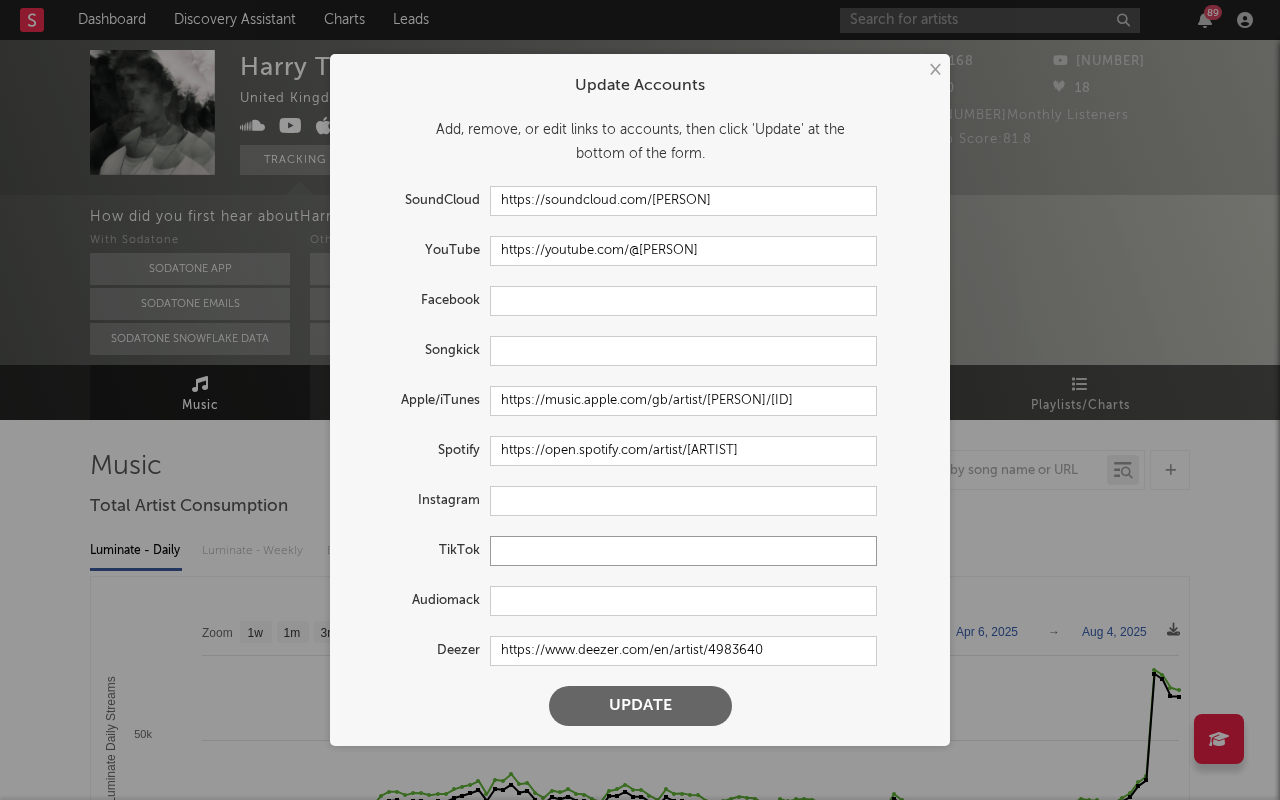 click at bounding box center [683, 551] 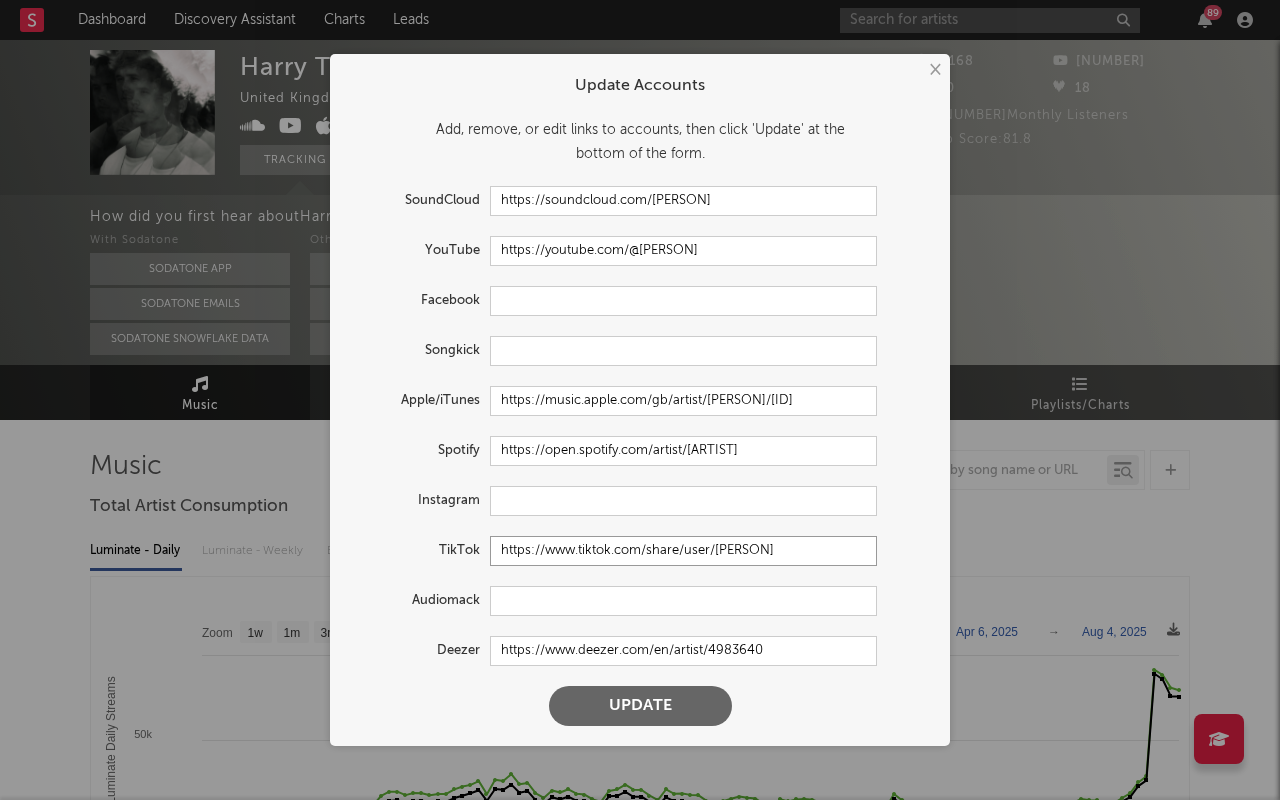 type on "https://www.tiktok.com/share/user/[PERSON]" 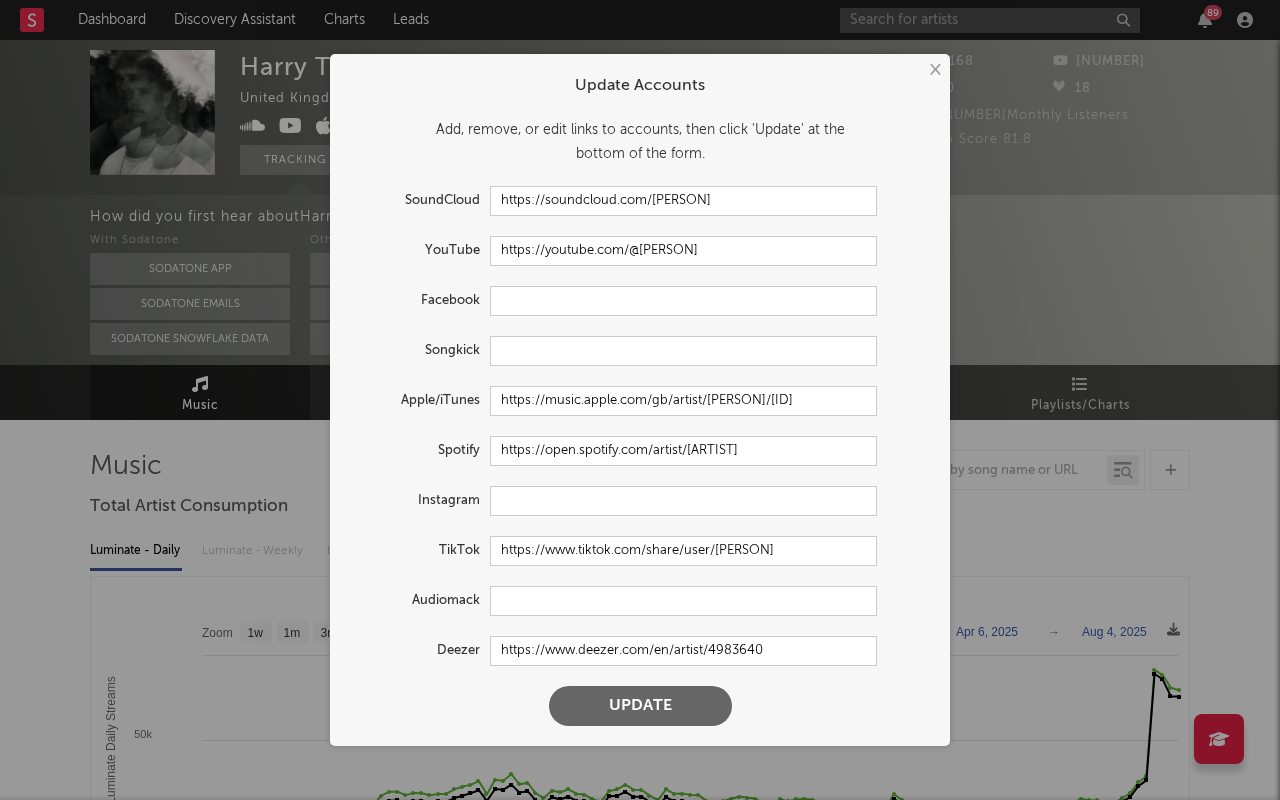 click on "Update" at bounding box center (640, 706) 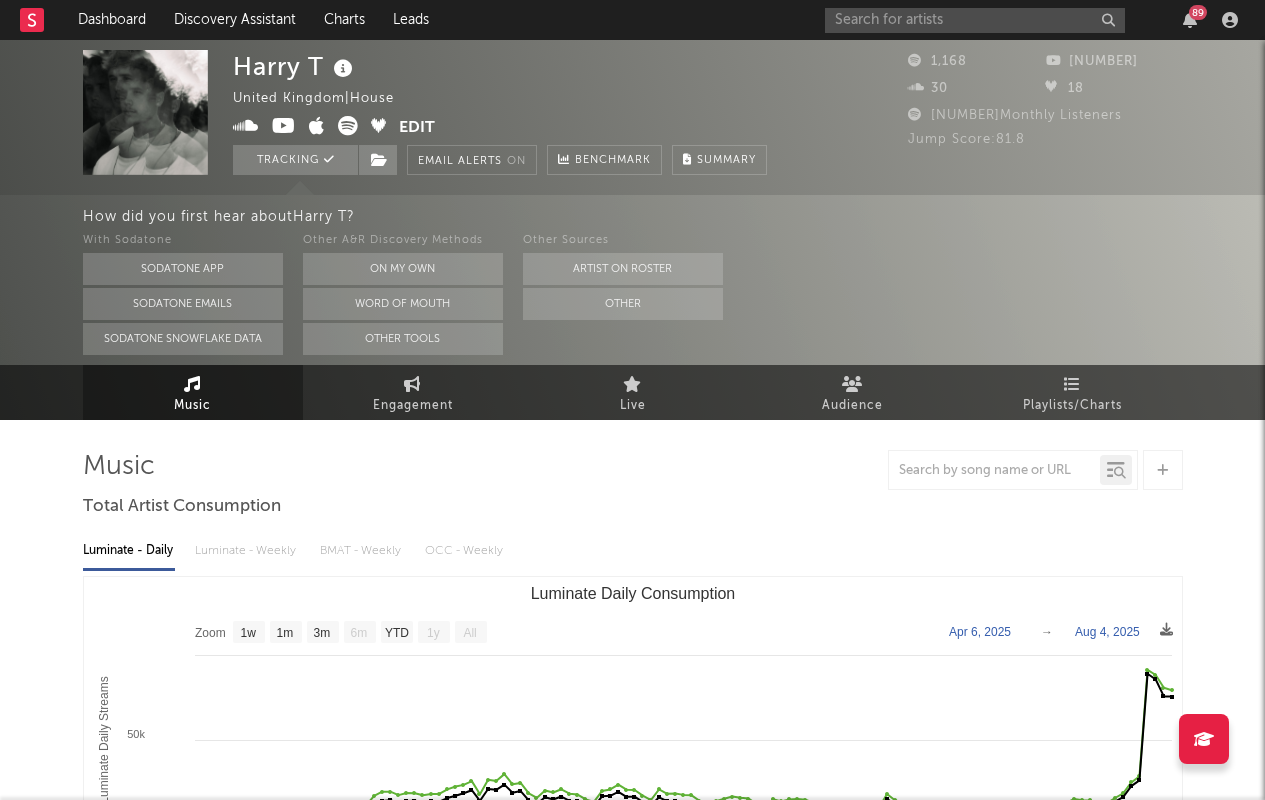 click on "Update Accounts Add, remove, or edit links to accounts, then click 'Update' at the bottom of the form. SoundCloud https://soundcloud.com/[PERSON] YouTube https://youtube.com/@[PERSON] Facebook Songkick Apple/iTunes https://music.apple.com/gb/artist/[PERSON]/[ID] Spotify https://open.spotify.com/artist/59MrYHVIGkhd5wgaWXl7qa Instagram TikTok https://www.tiktok.com/share/user/[PERSON] Audiomack Deezer https://www.deezer.com/en/artist/4983640" at bounding box center (632, 400) 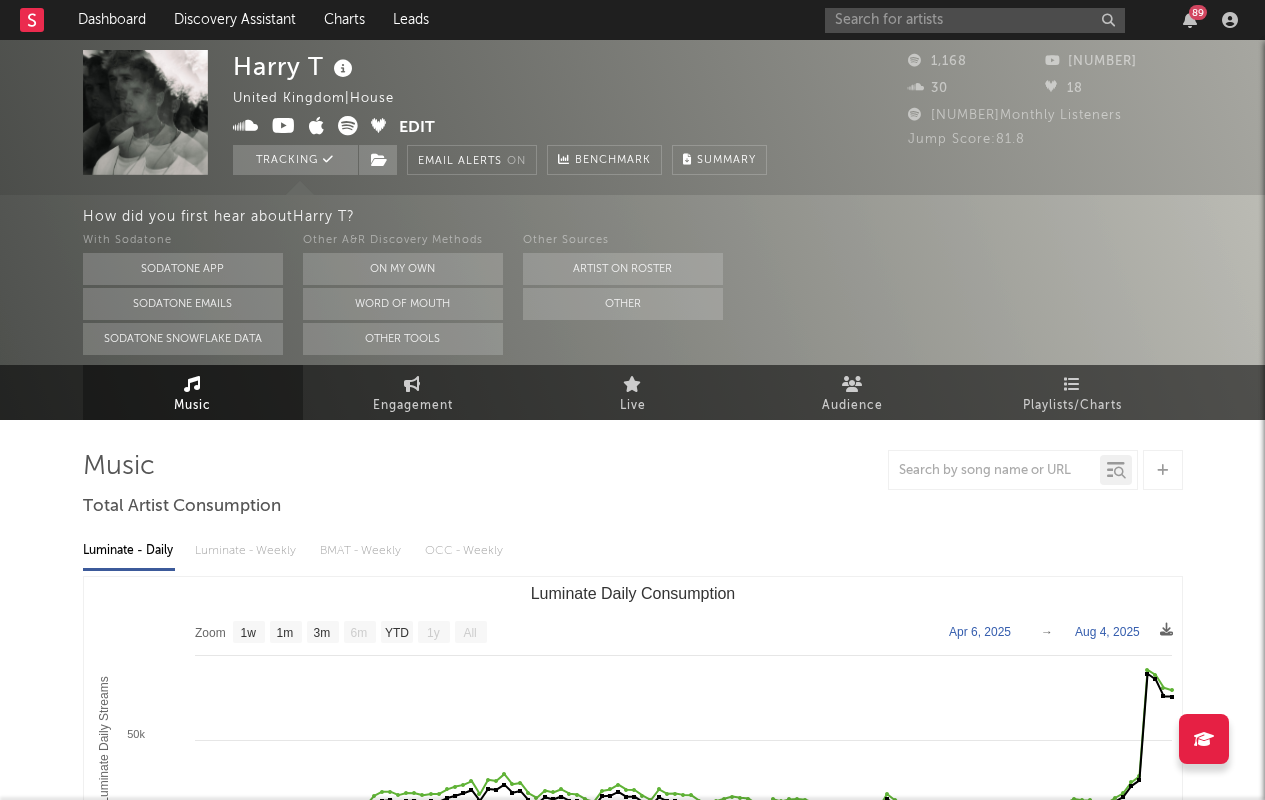 click on "Edit" at bounding box center (417, 128) 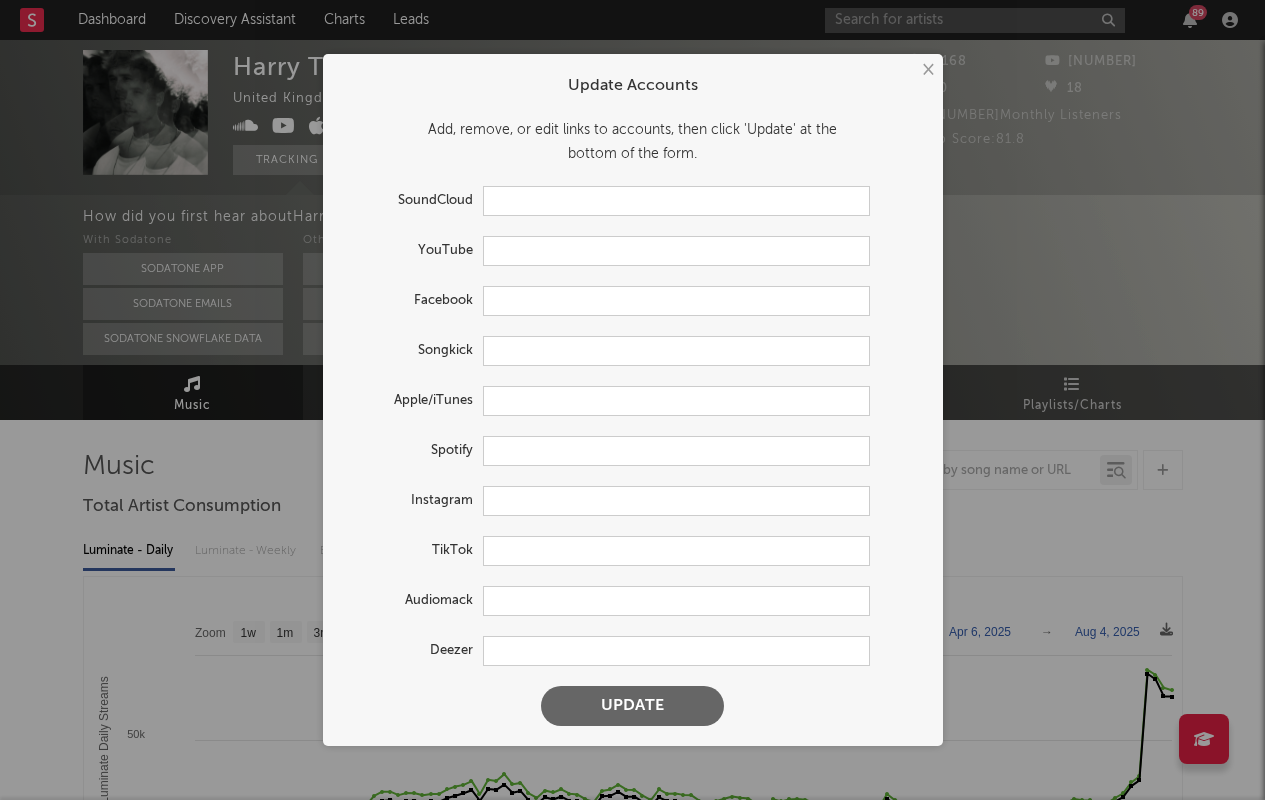 type on "https://soundcloud.com/[PERSON]" 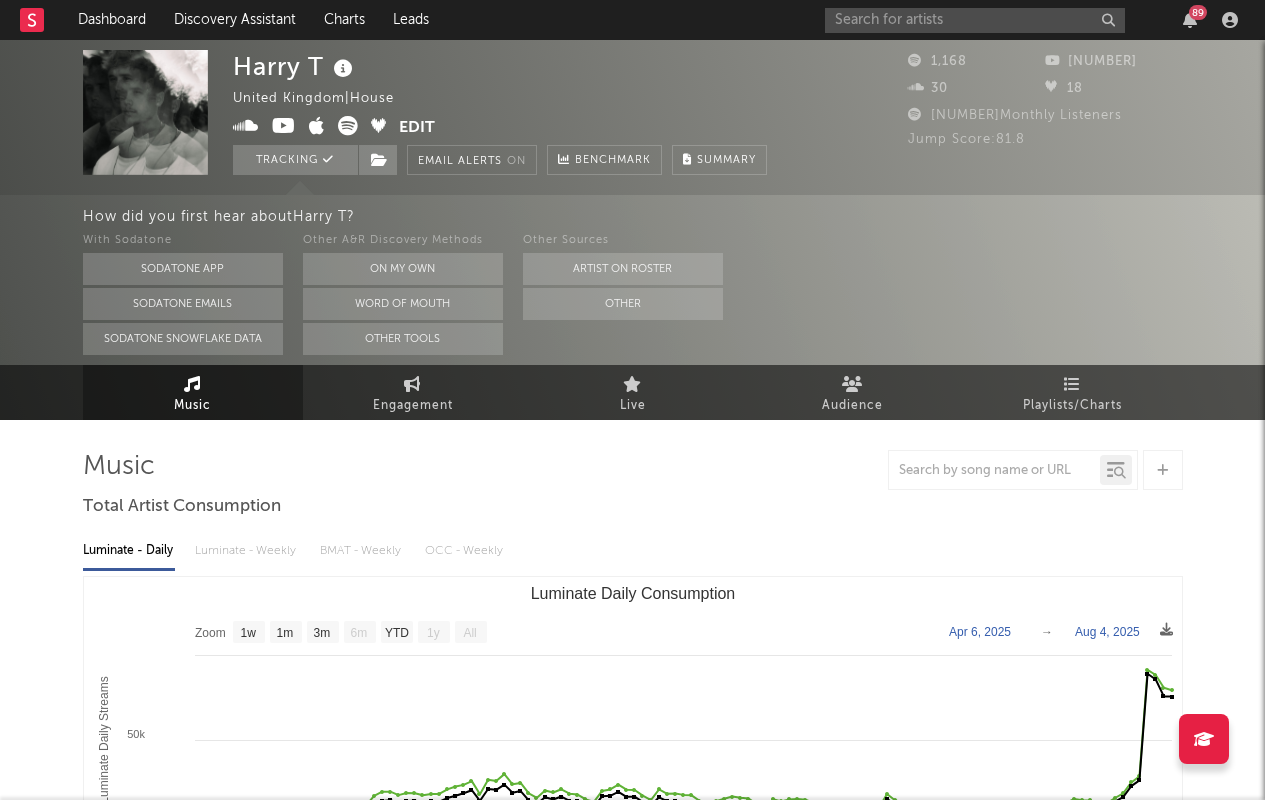 click on "Update Accounts Add, remove, or edit links to accounts, then click 'Update' at the bottom of the form. SoundCloud https://soundcloud.com/[PERSON] YouTube Facebook Songkick Apple/iTunes Spotify Instagram TikTok https://www.tiktok.com/share/user/[PERSON] Audiomack Deezer Update" at bounding box center (632, 400) 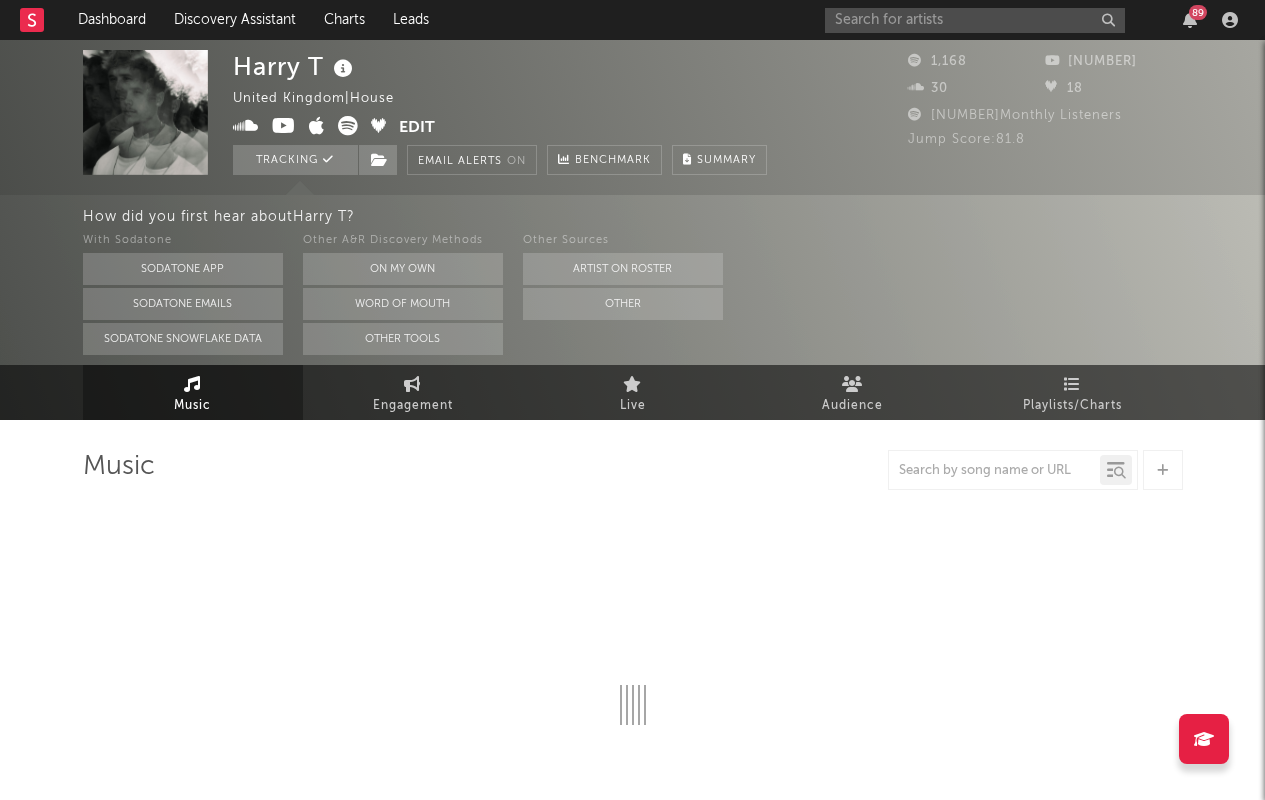select on "1w" 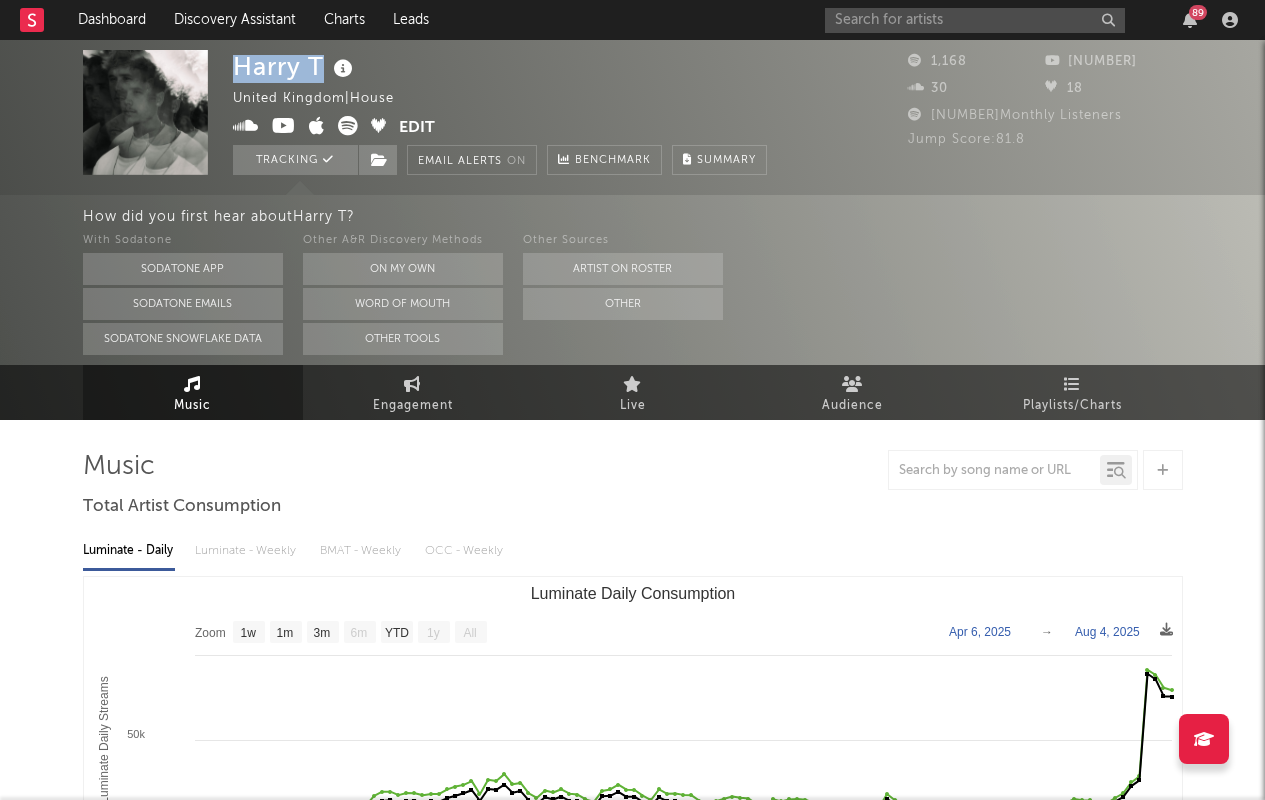 drag, startPoint x: 327, startPoint y: 68, endPoint x: 234, endPoint y: 69, distance: 93.00538 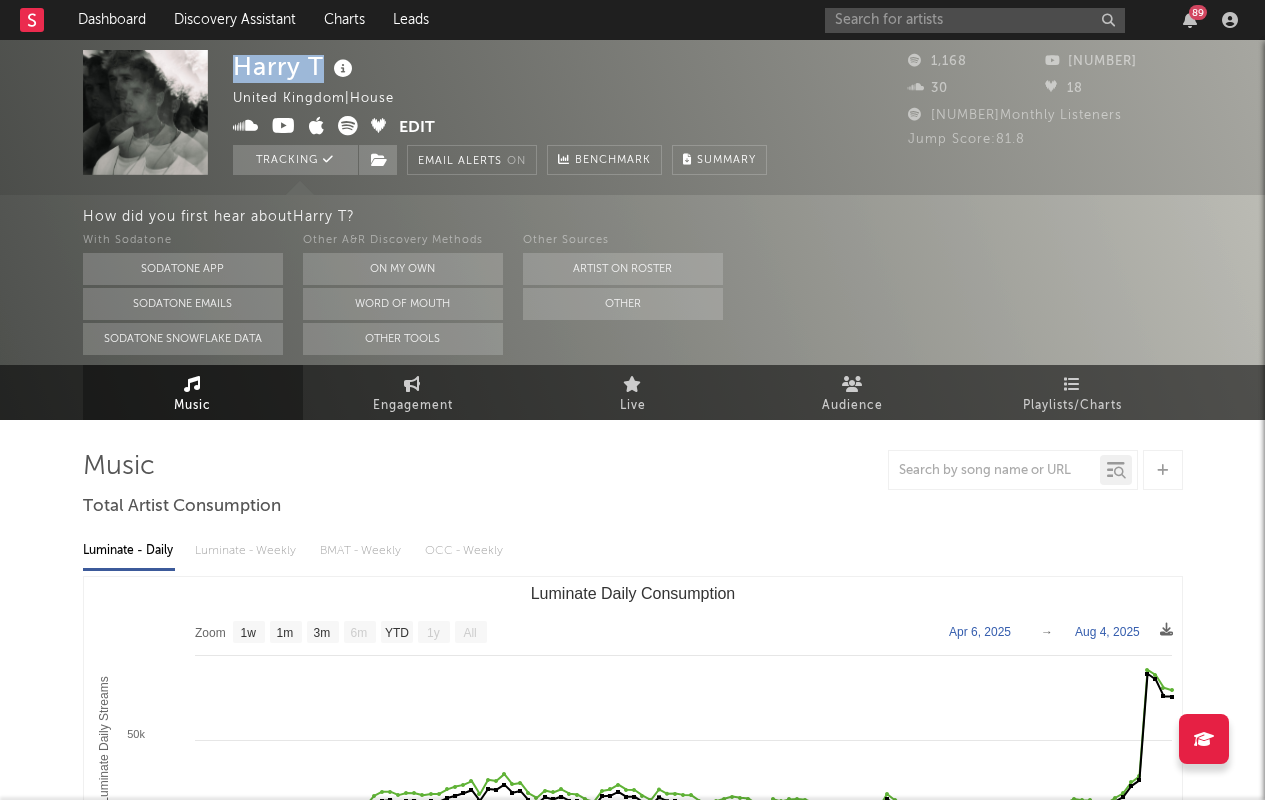 click on "Edit" at bounding box center (417, 128) 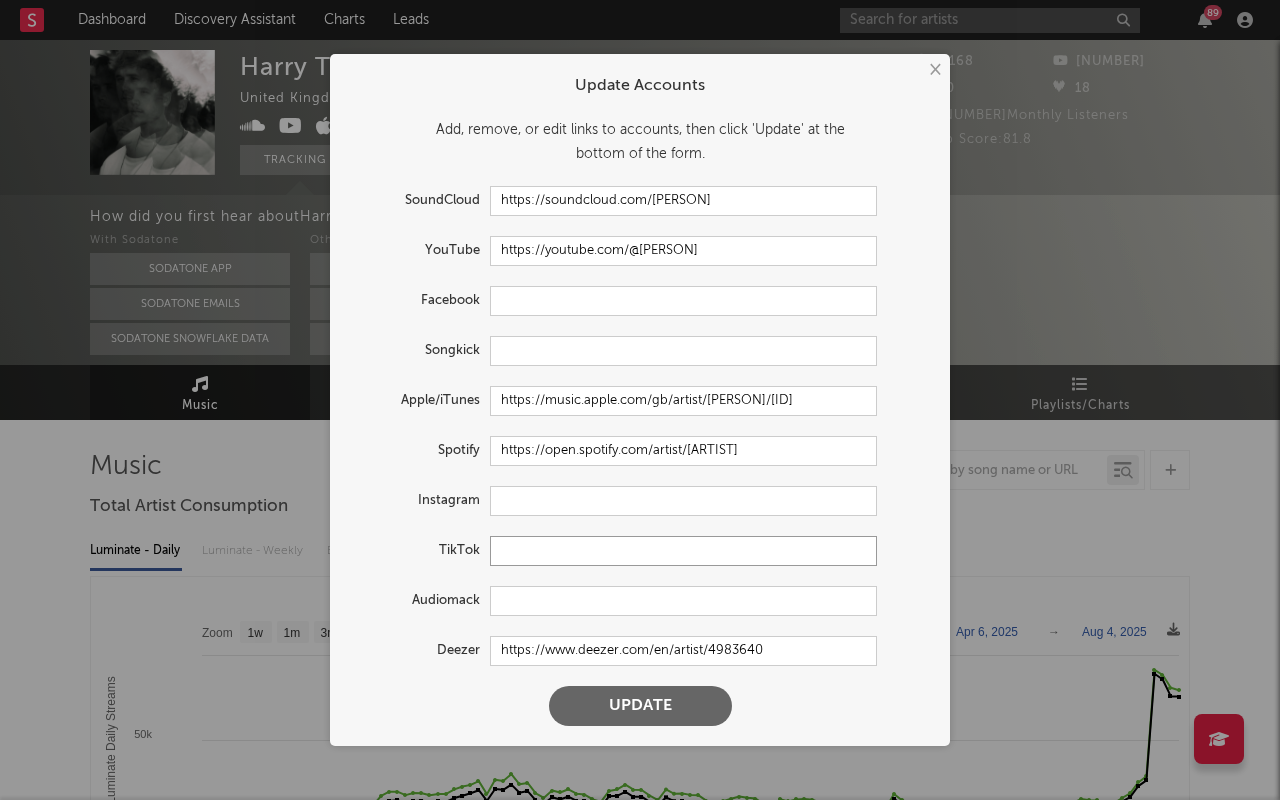 click at bounding box center (683, 551) 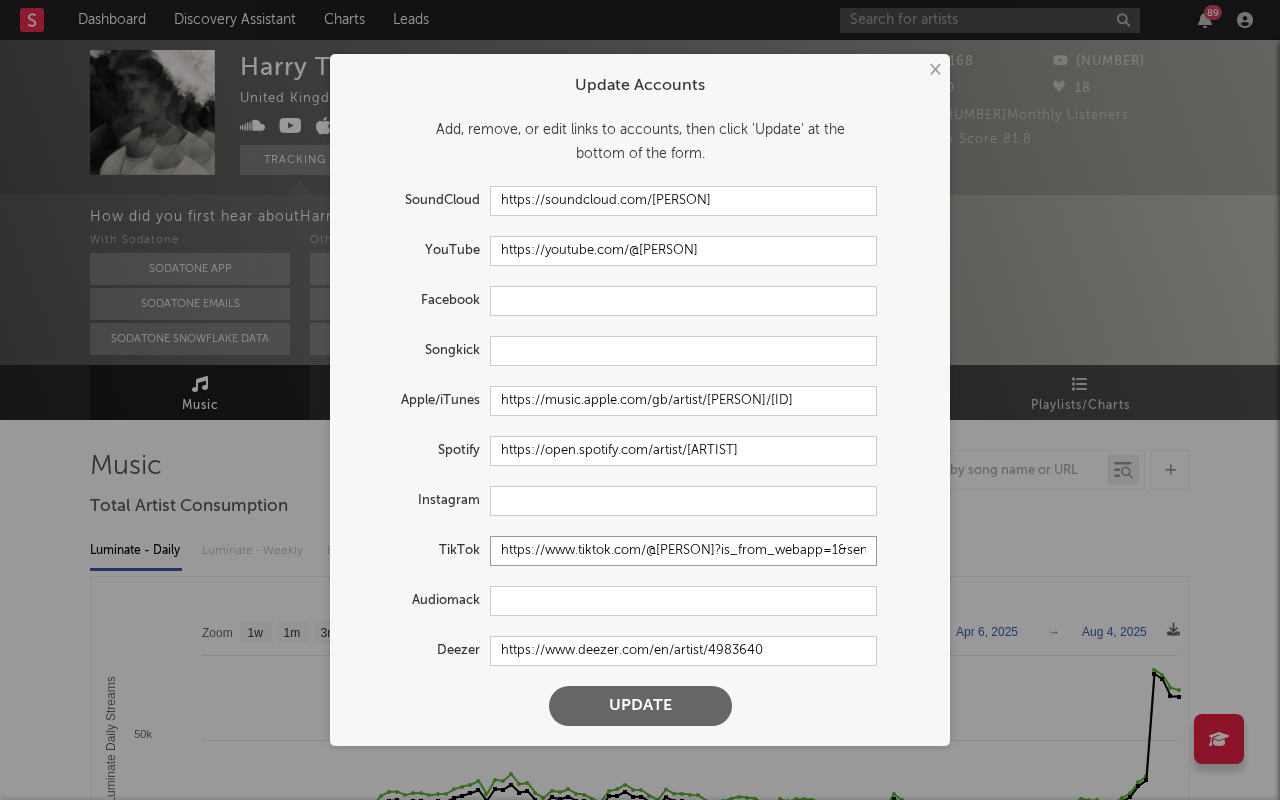 scroll, scrollTop: 0, scrollLeft: 101, axis: horizontal 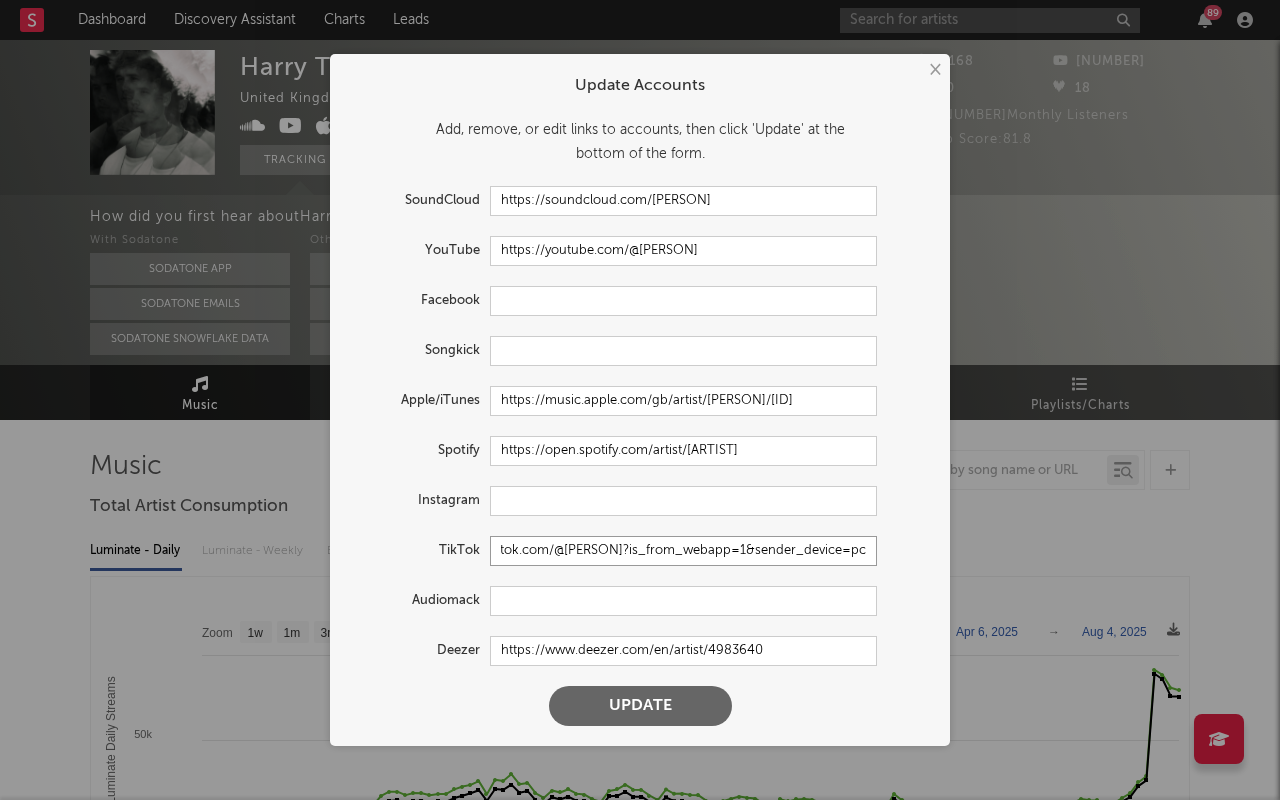 drag, startPoint x: 626, startPoint y: 544, endPoint x: 969, endPoint y: 565, distance: 343.64224 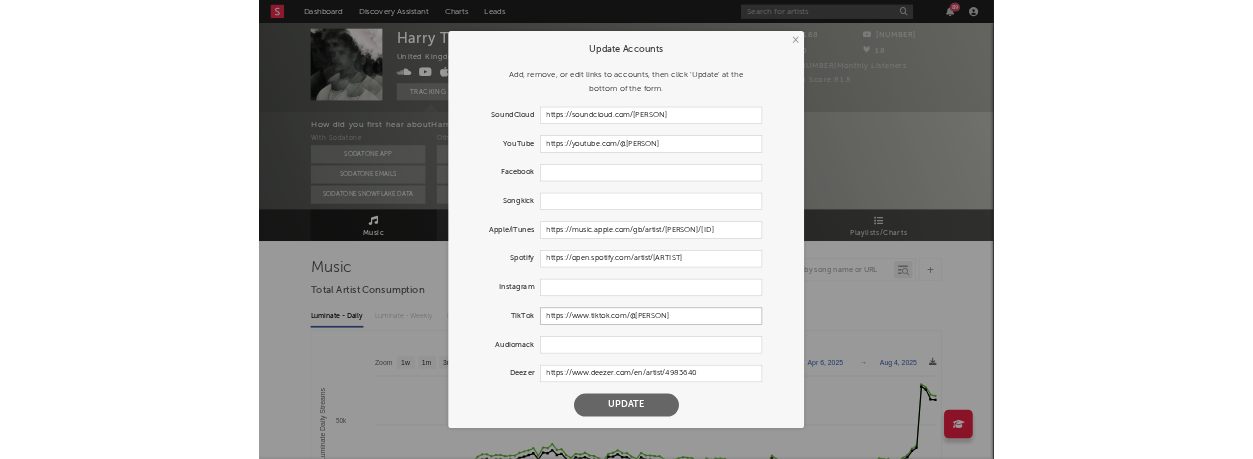 scroll, scrollTop: 0, scrollLeft: 0, axis: both 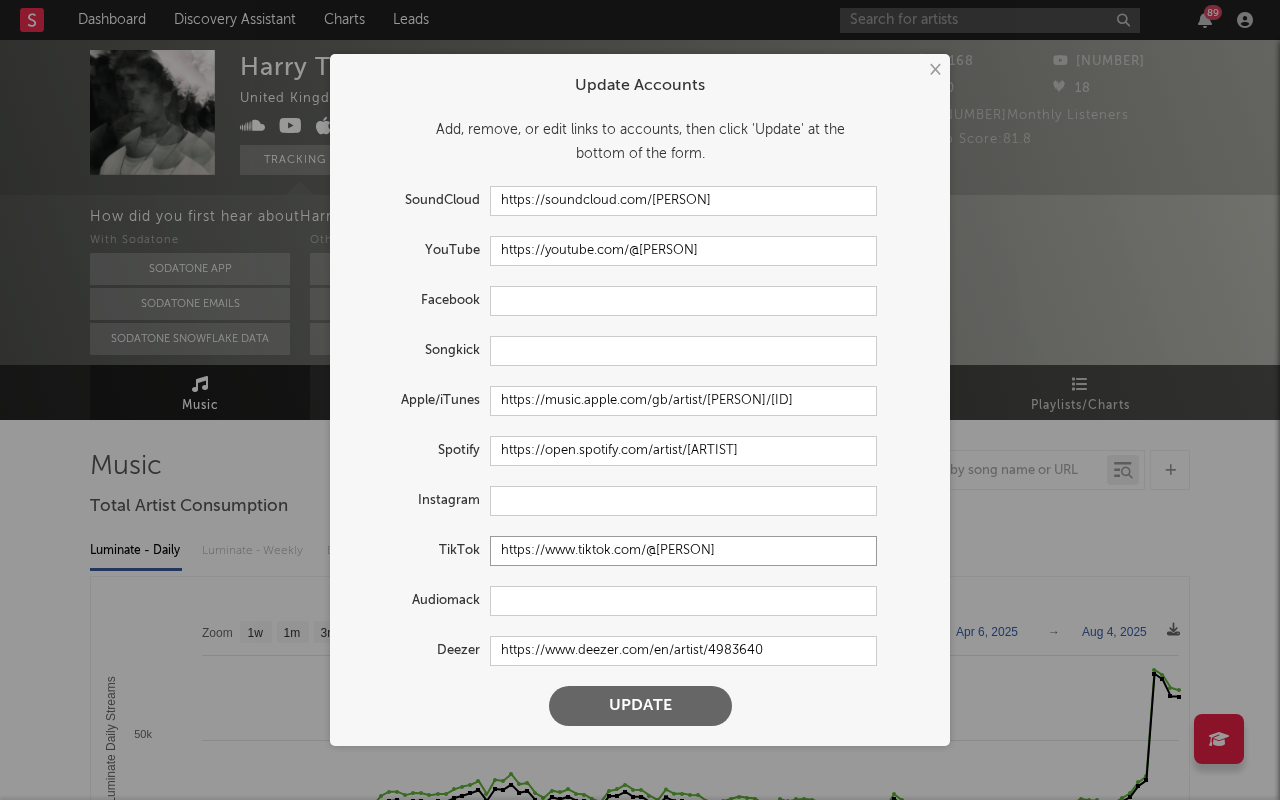 type on "https://www.tiktok.com/@[PERSON]" 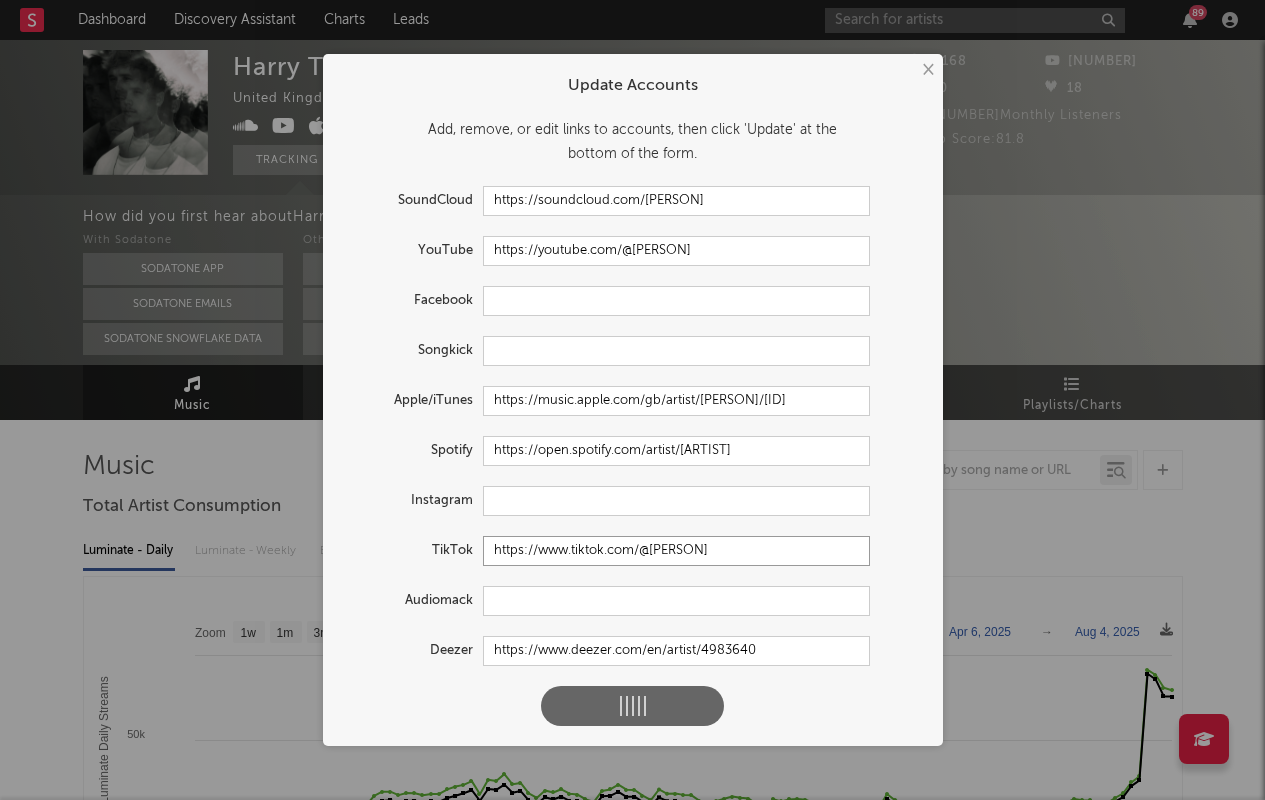 click on "Update Accounts Add, remove, or edit links to accounts, then click 'Update' at the bottom of the form. SoundCloud https://soundcloud.com/[PERSON] YouTube https://youtube.com/@[PERSON] Facebook Songkick Apple/iTunes https://music.apple.com/gb/artist/[PERSON]/[ID] Spotify https://open.spotify.com/artist/59MrYHVIGkhd5wgaWXl7qa Instagram TikTok https://www.tiktok.com/@[PERSON] Audiomack Deezer https://www.deezer.com/en/artist/4983640" at bounding box center (632, 400) 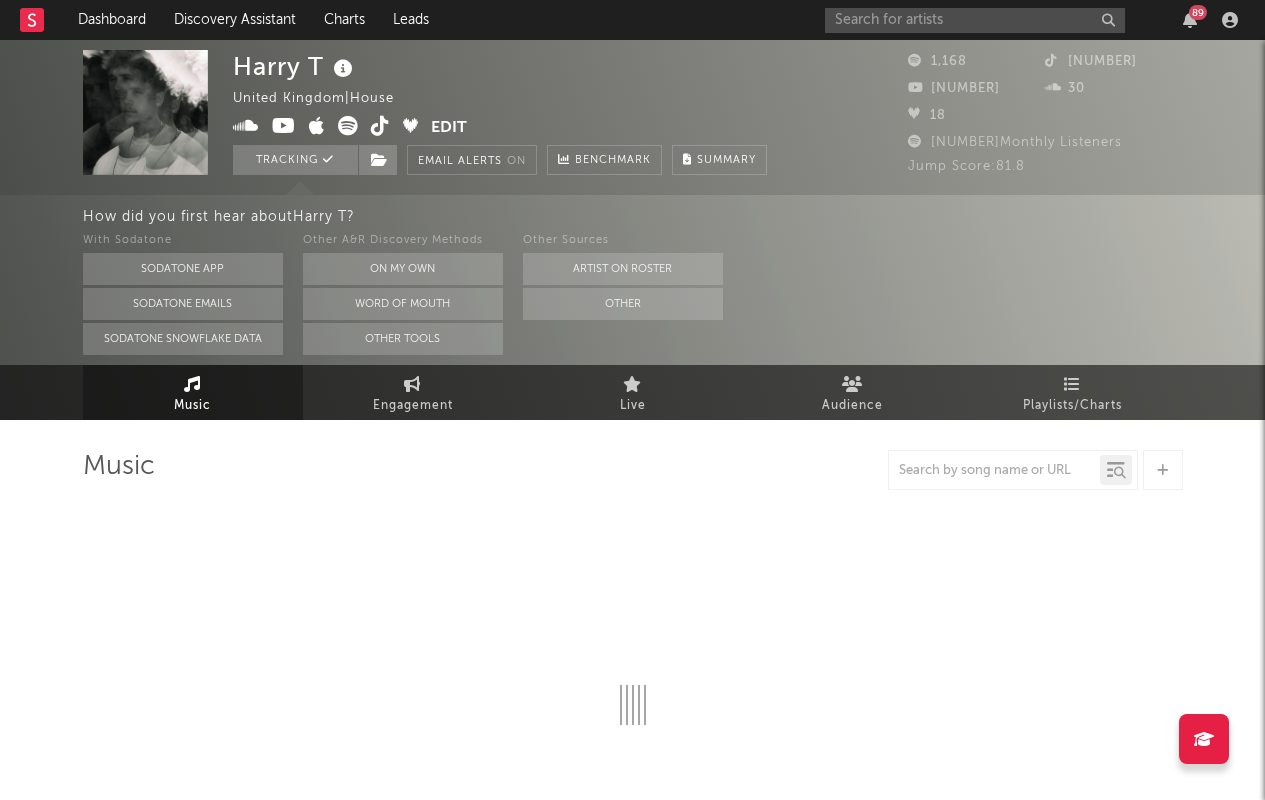 select on "1w" 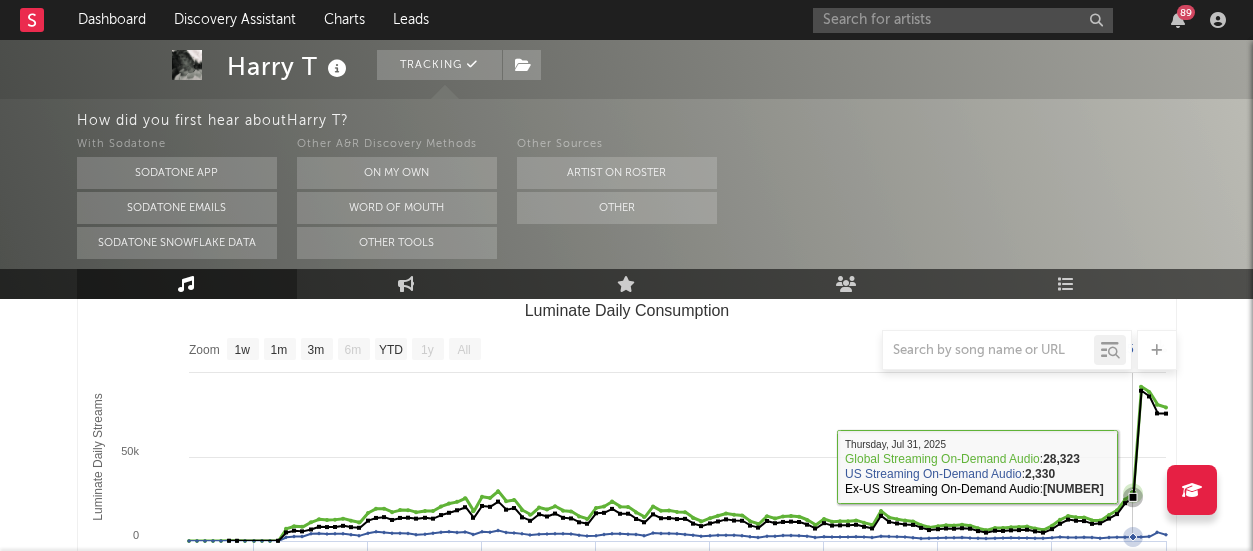 scroll, scrollTop: 274, scrollLeft: 0, axis: vertical 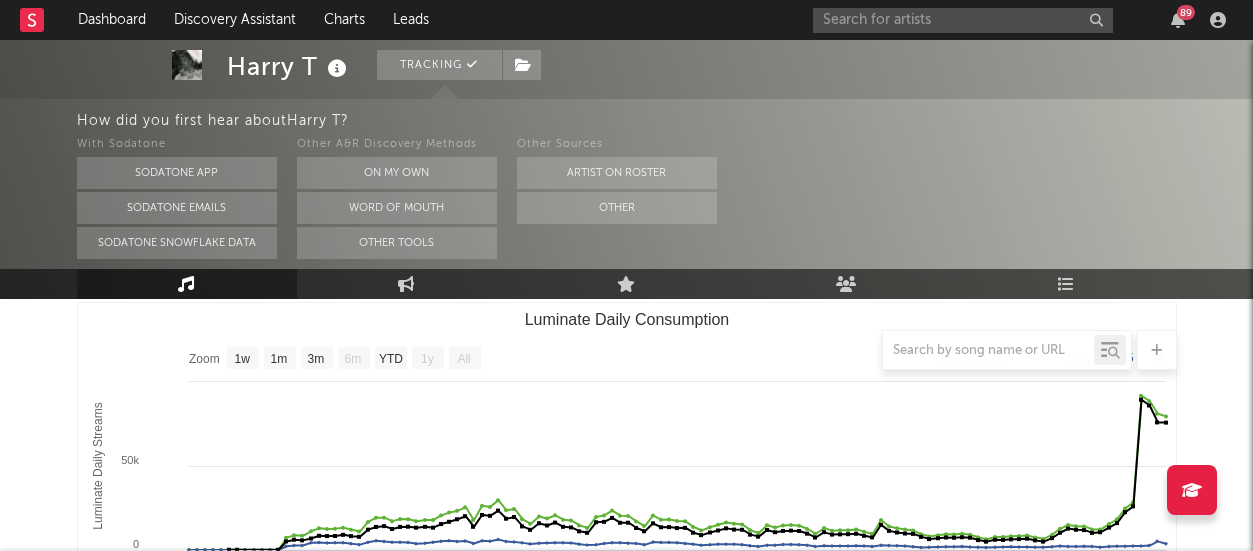 click on "89" at bounding box center [1178, 20] 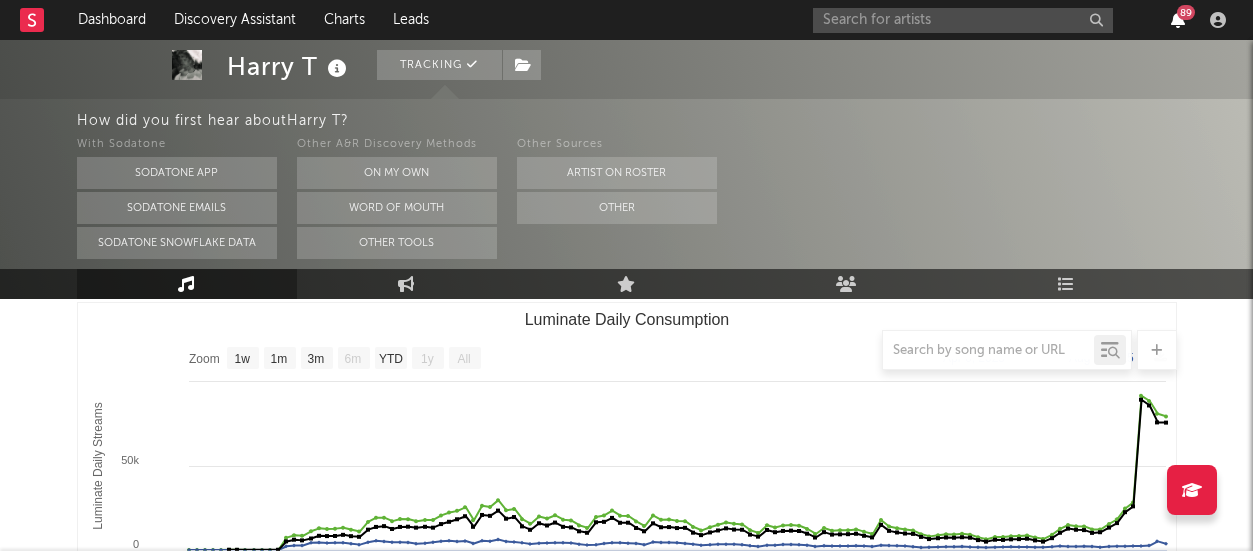 click at bounding box center (1178, 20) 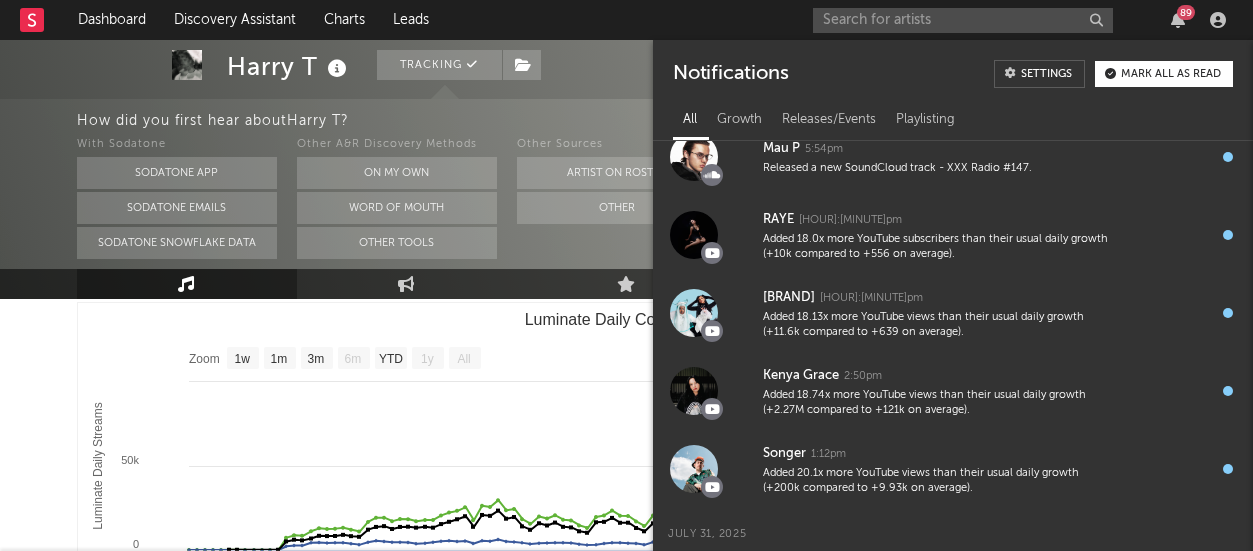 scroll, scrollTop: 2165, scrollLeft: 0, axis: vertical 